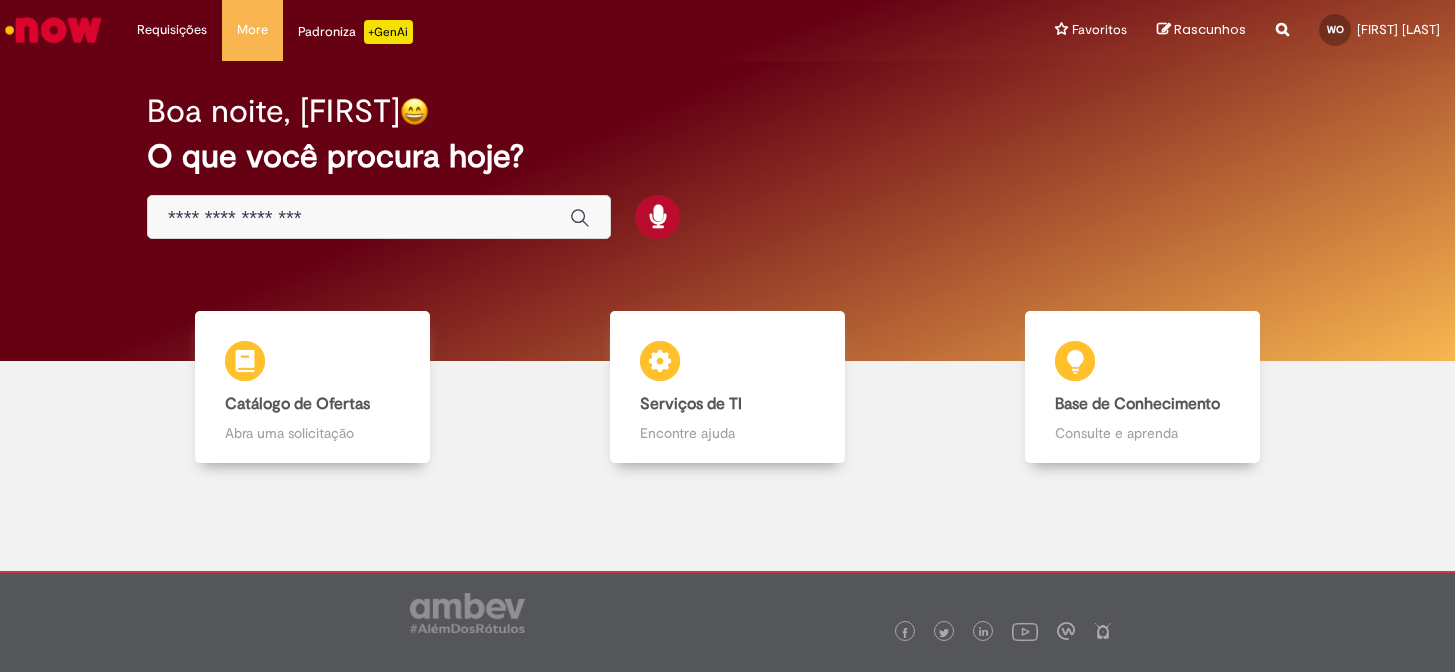 scroll, scrollTop: 0, scrollLeft: 0, axis: both 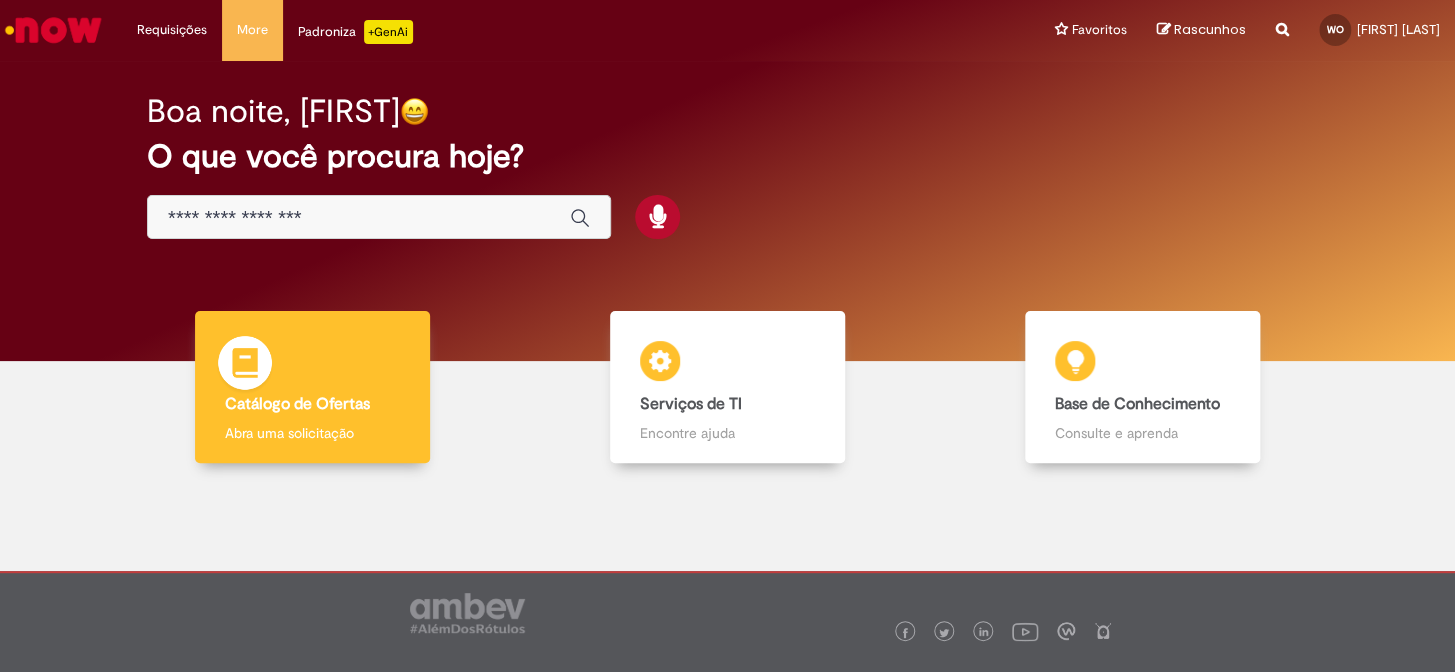 click on "Catálogo de Ofertas
Catálogo de Ofertas
Abra uma solicitação" at bounding box center (312, 387) 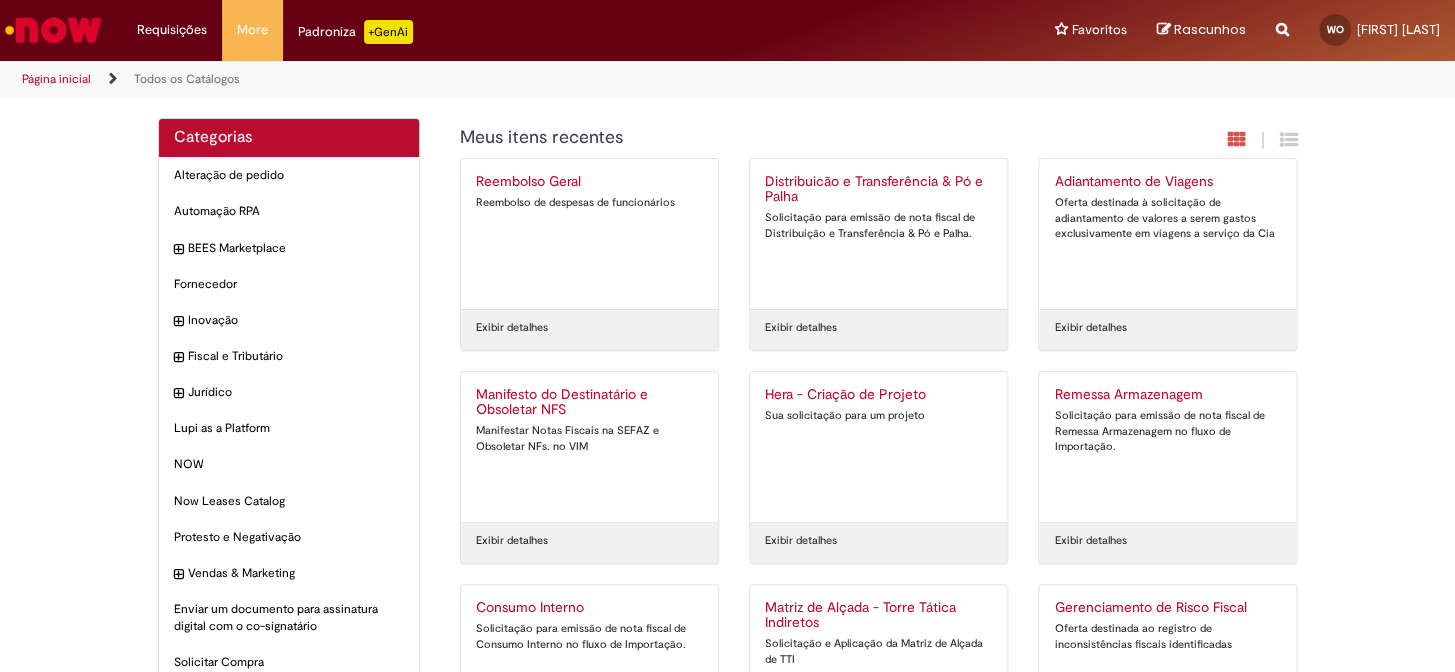 click on "Distribuicão e Transferência & Pó e Palha" at bounding box center [878, 190] 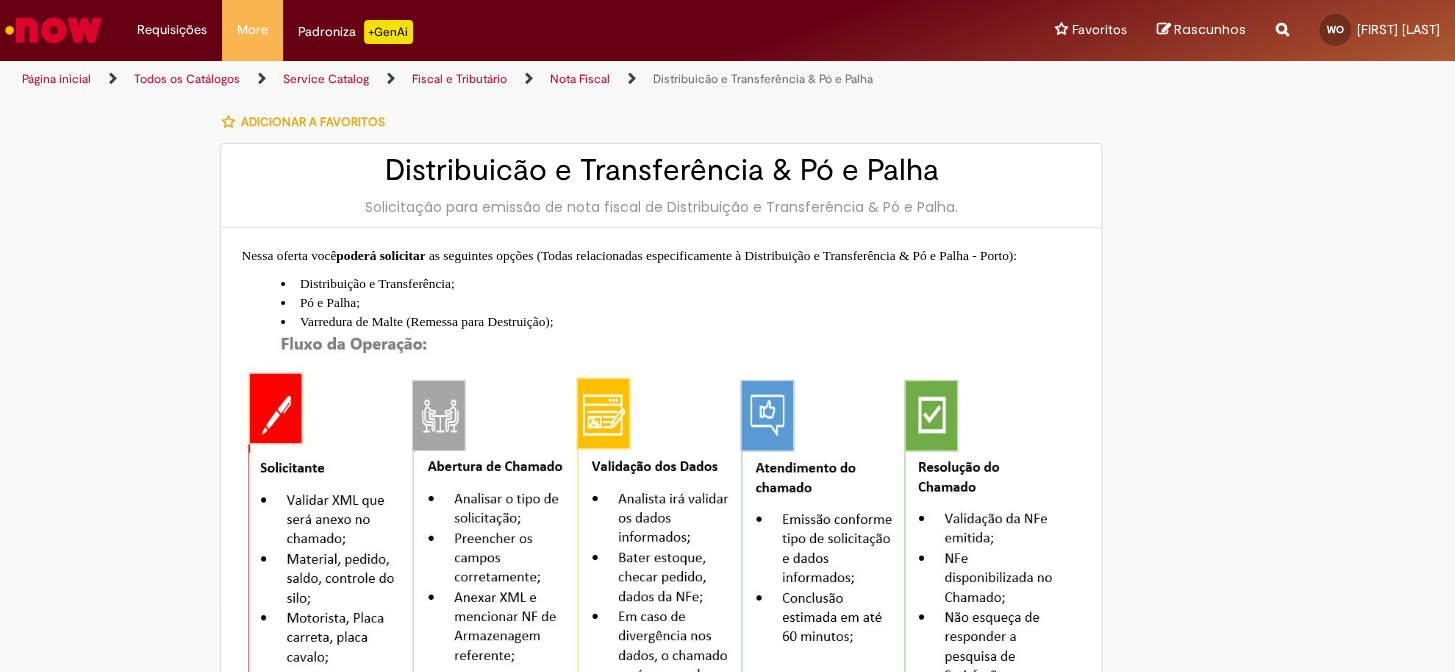 type on "**********" 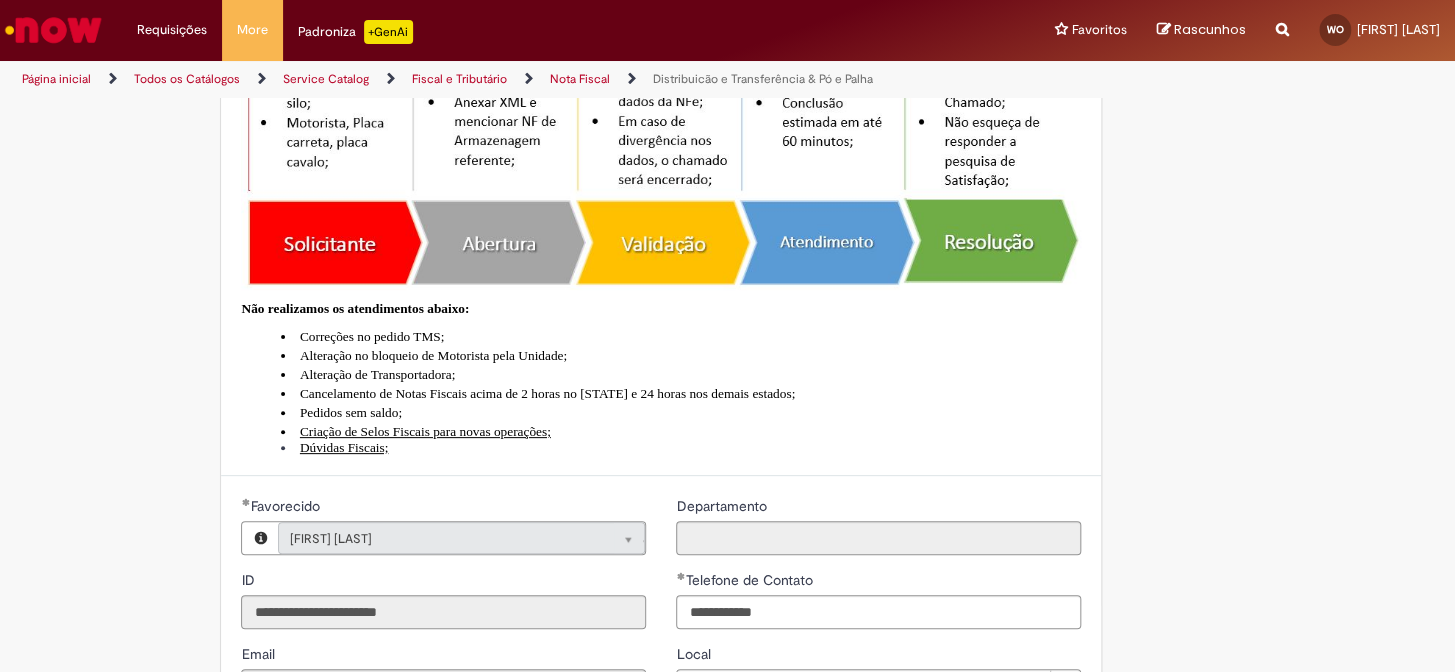 type on "**********" 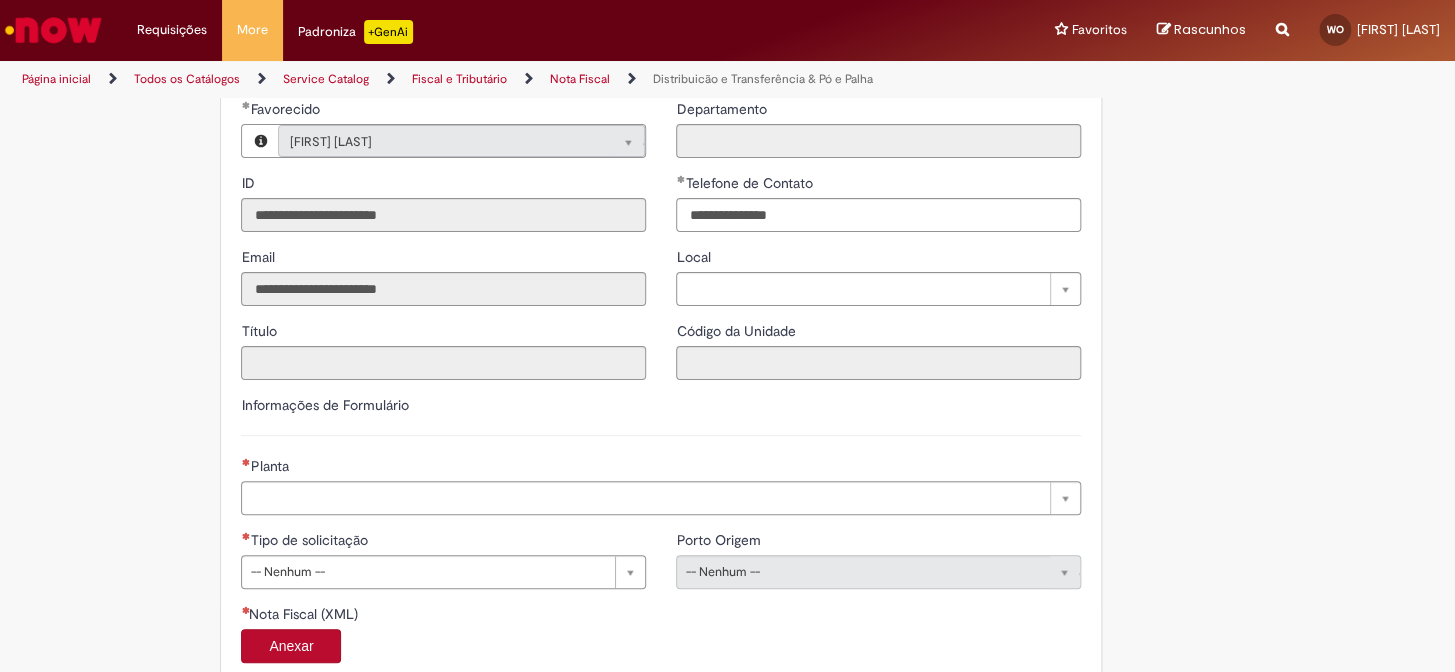 scroll, scrollTop: 1000, scrollLeft: 0, axis: vertical 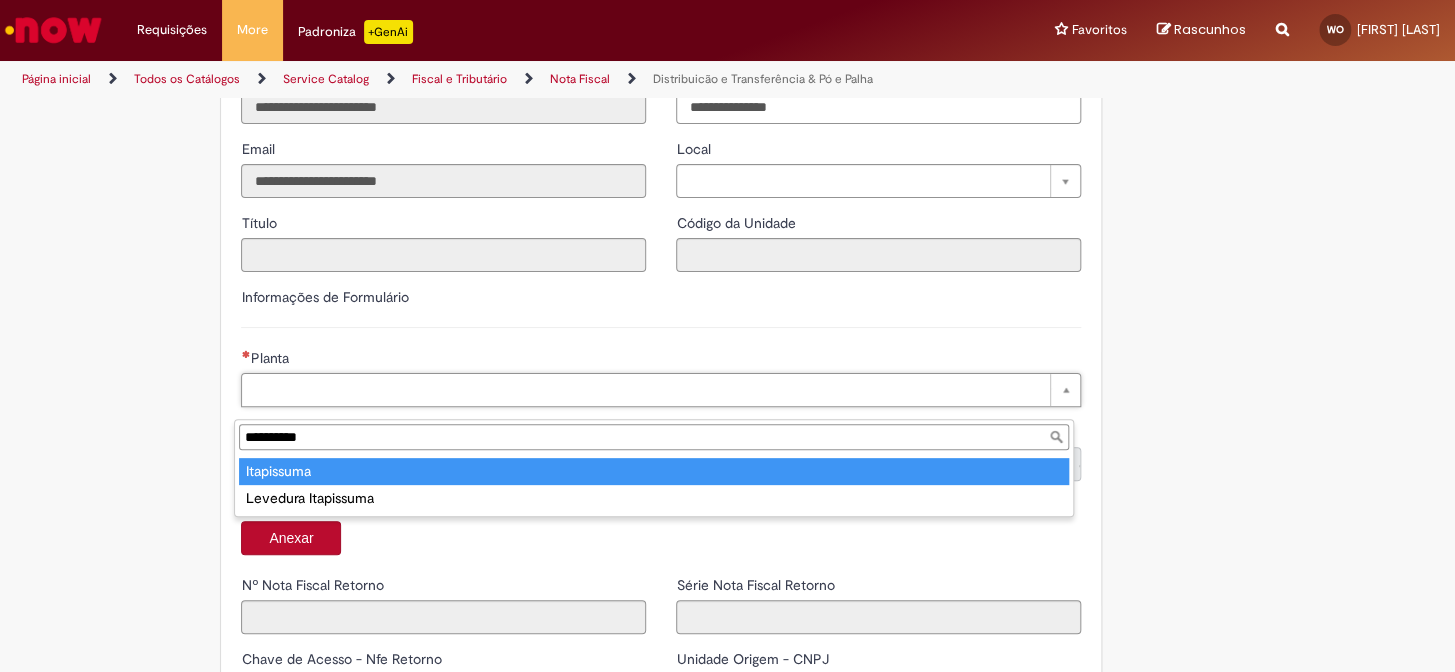 type on "**********" 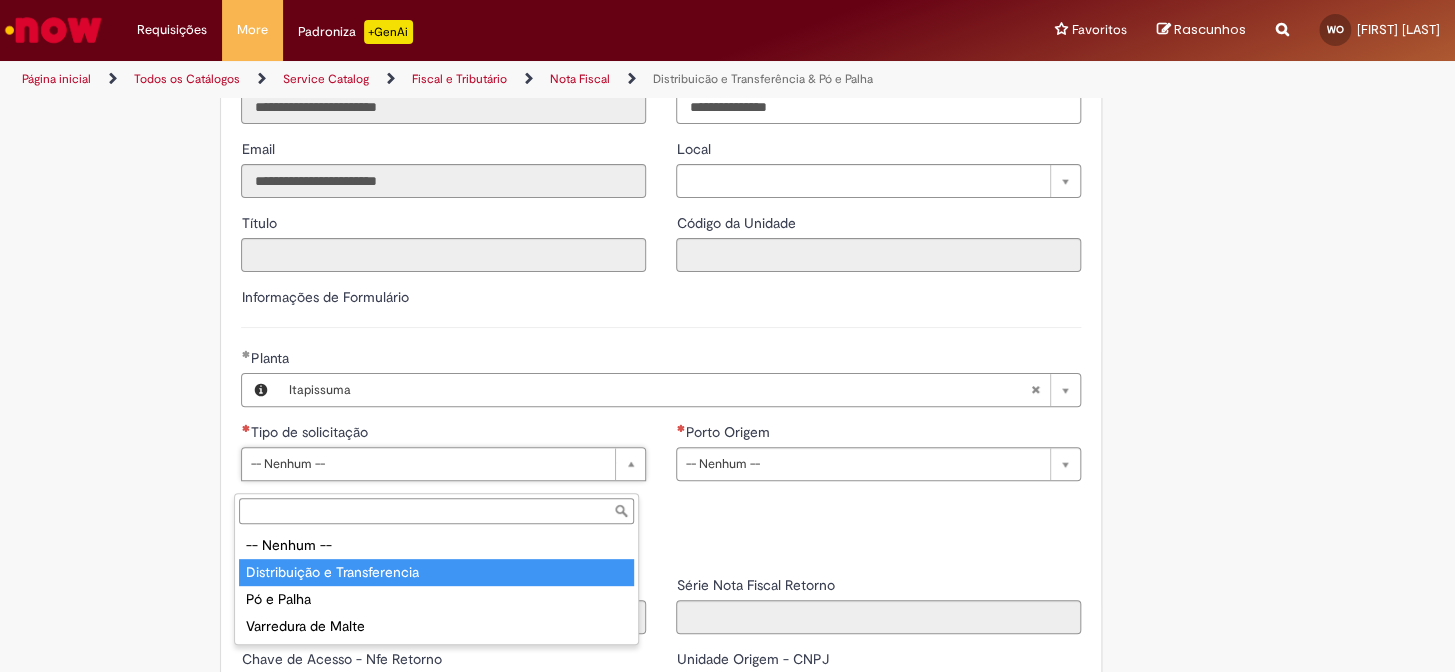drag, startPoint x: 378, startPoint y: 572, endPoint x: 391, endPoint y: 568, distance: 13.601471 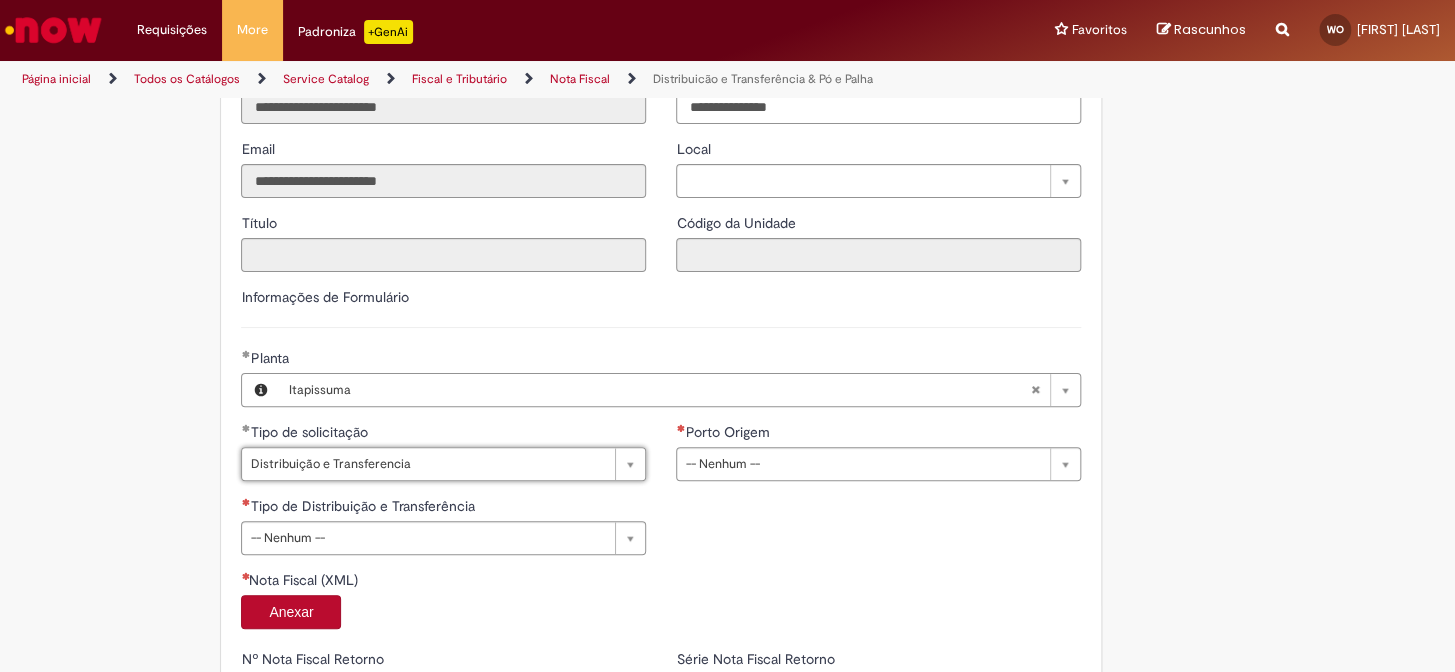 type on "*" 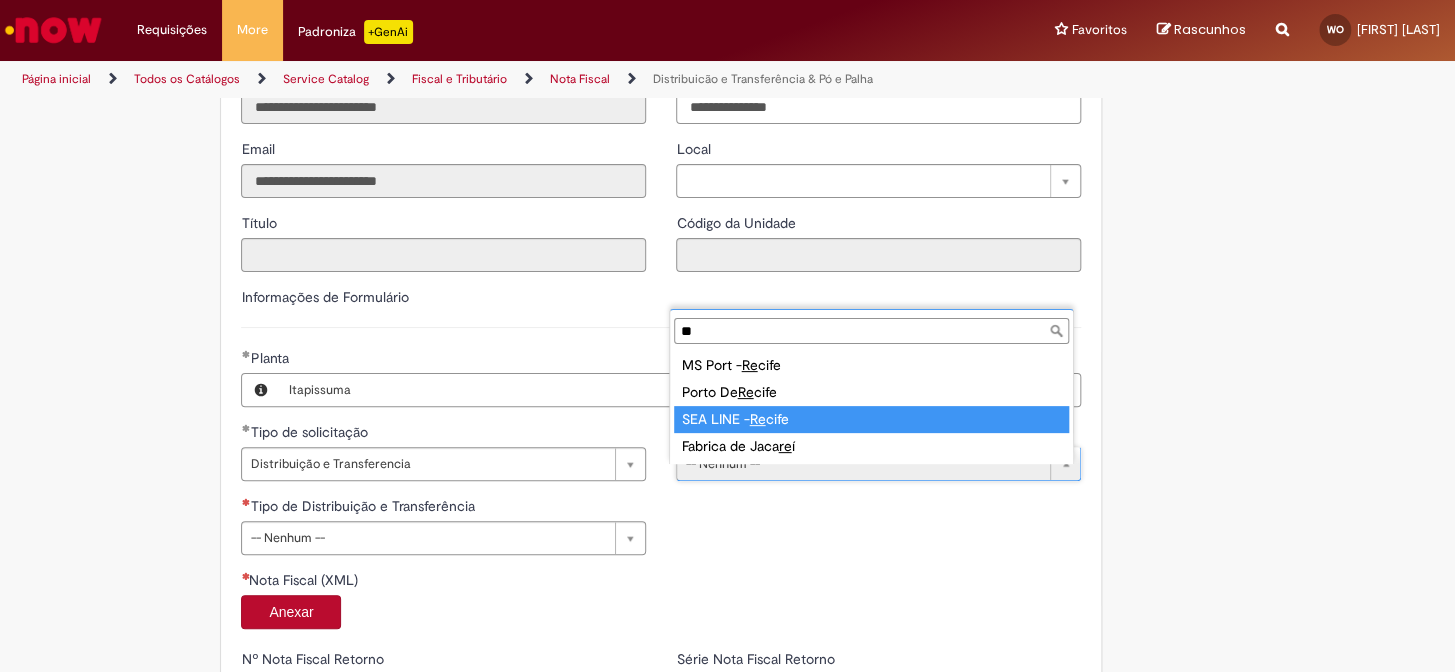 type on "**" 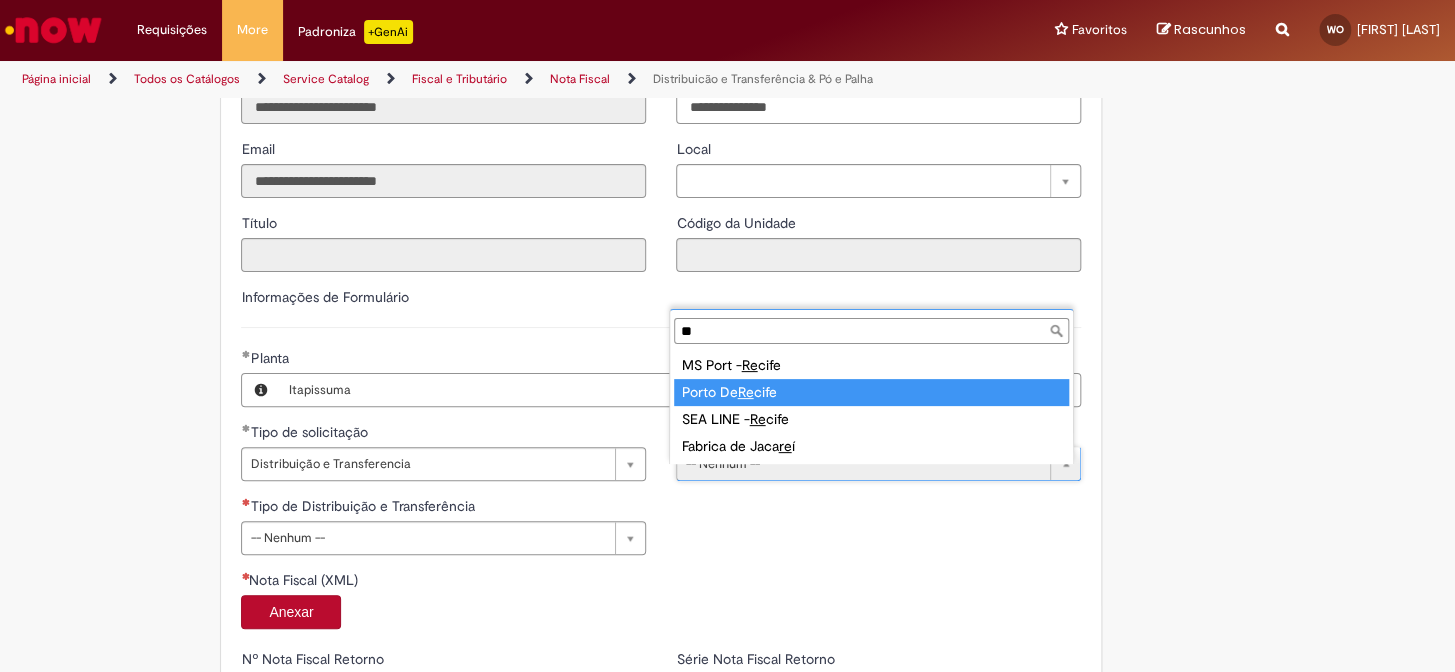 type on "**********" 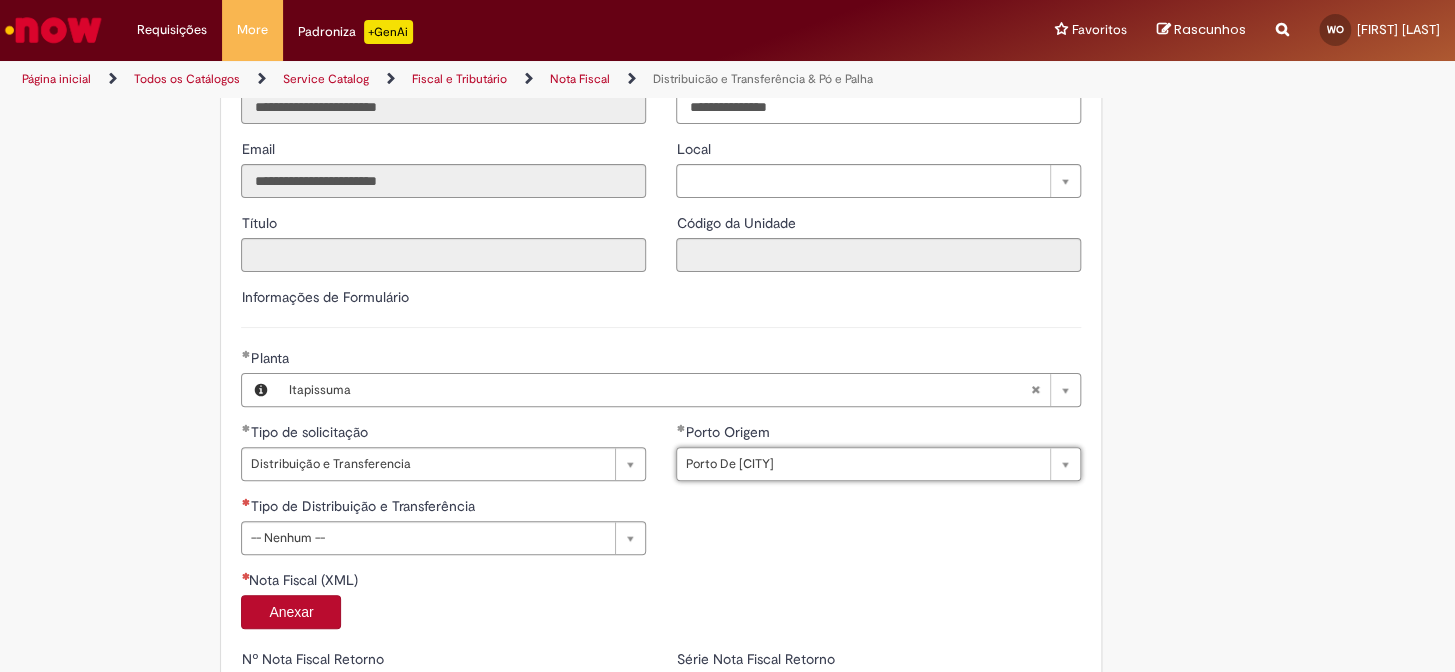 scroll, scrollTop: 1090, scrollLeft: 0, axis: vertical 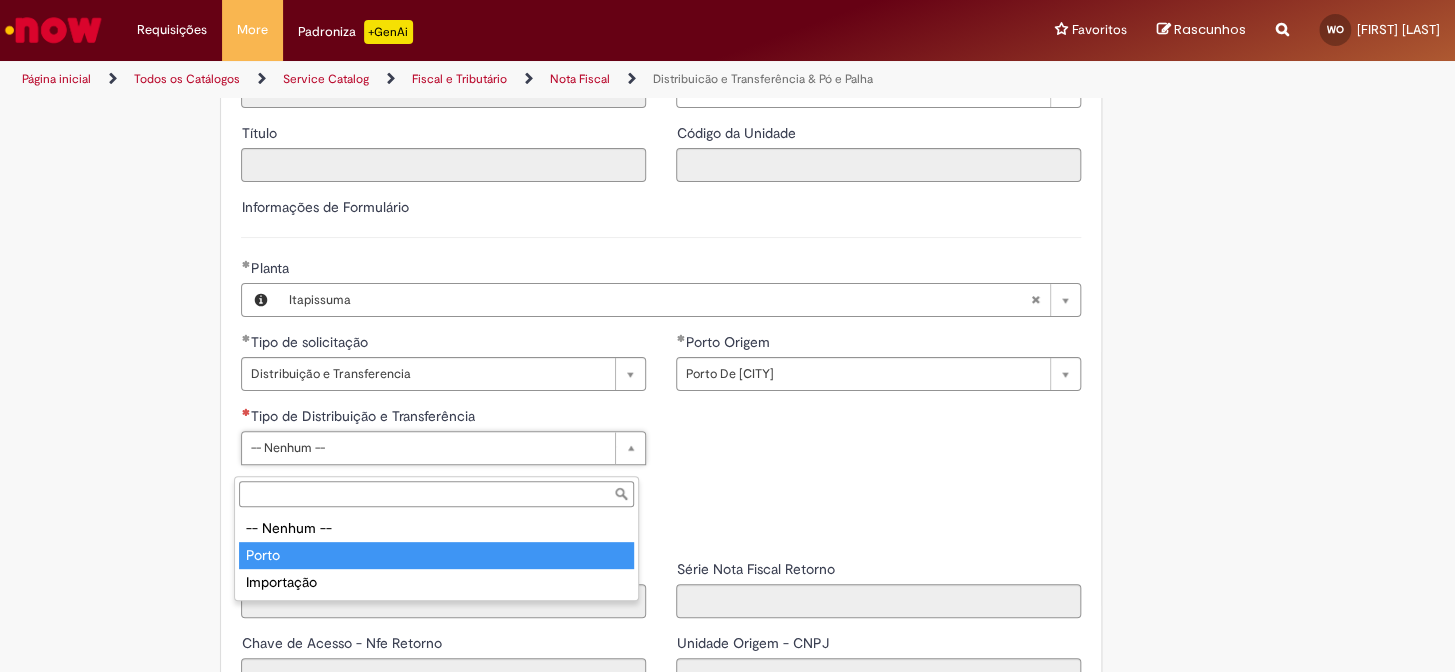 drag, startPoint x: 390, startPoint y: 547, endPoint x: 354, endPoint y: 548, distance: 36.013885 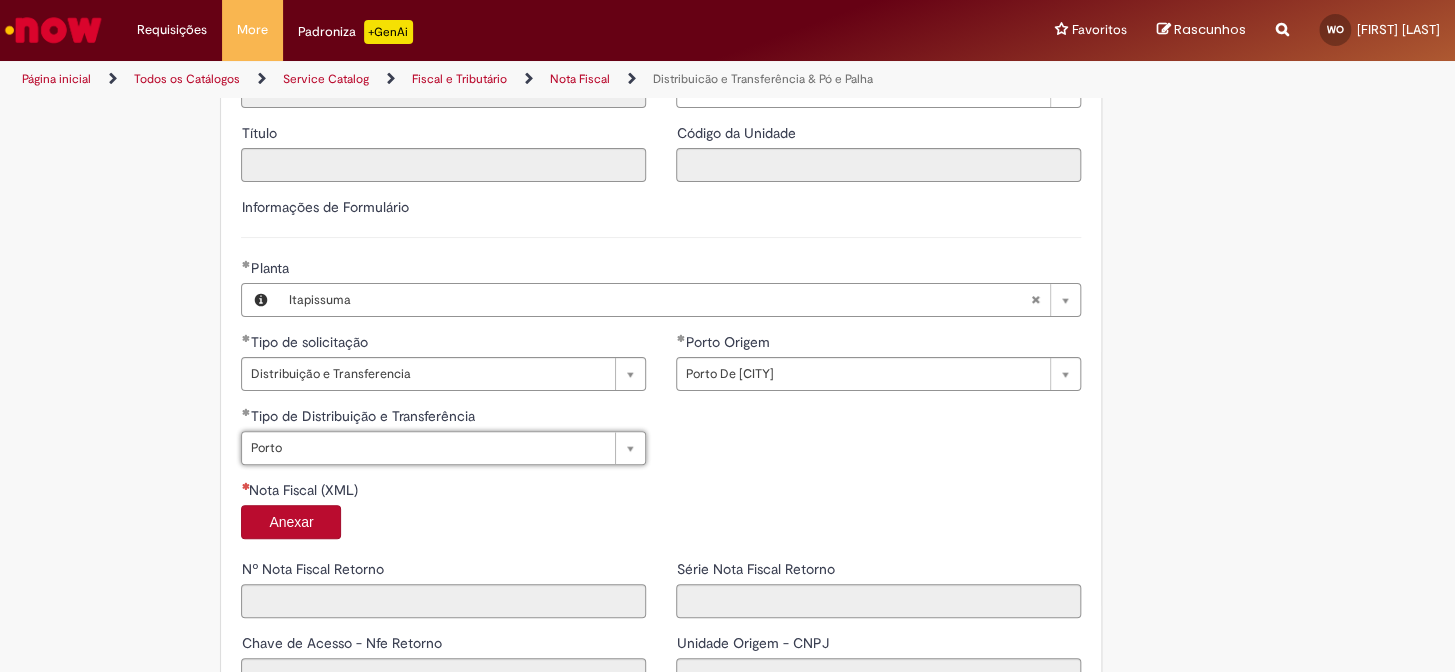 click on "Anexar" at bounding box center (291, 522) 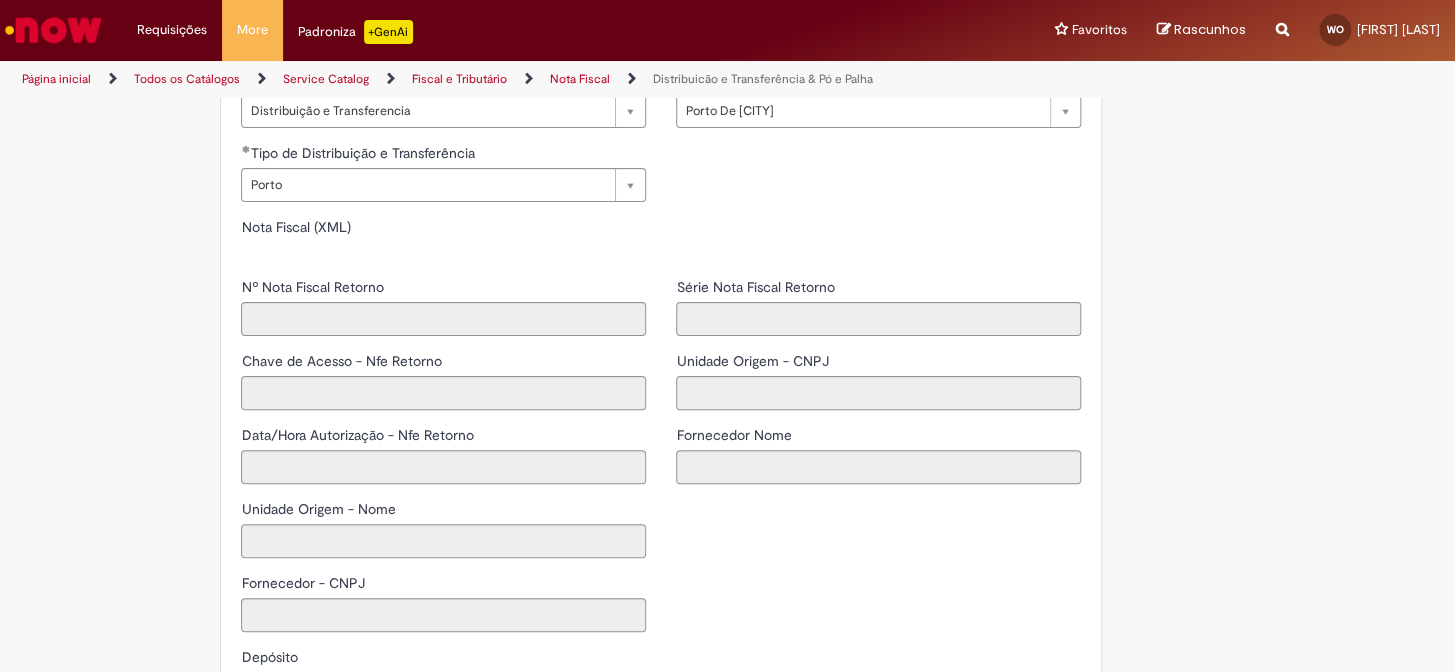 type on "*****" 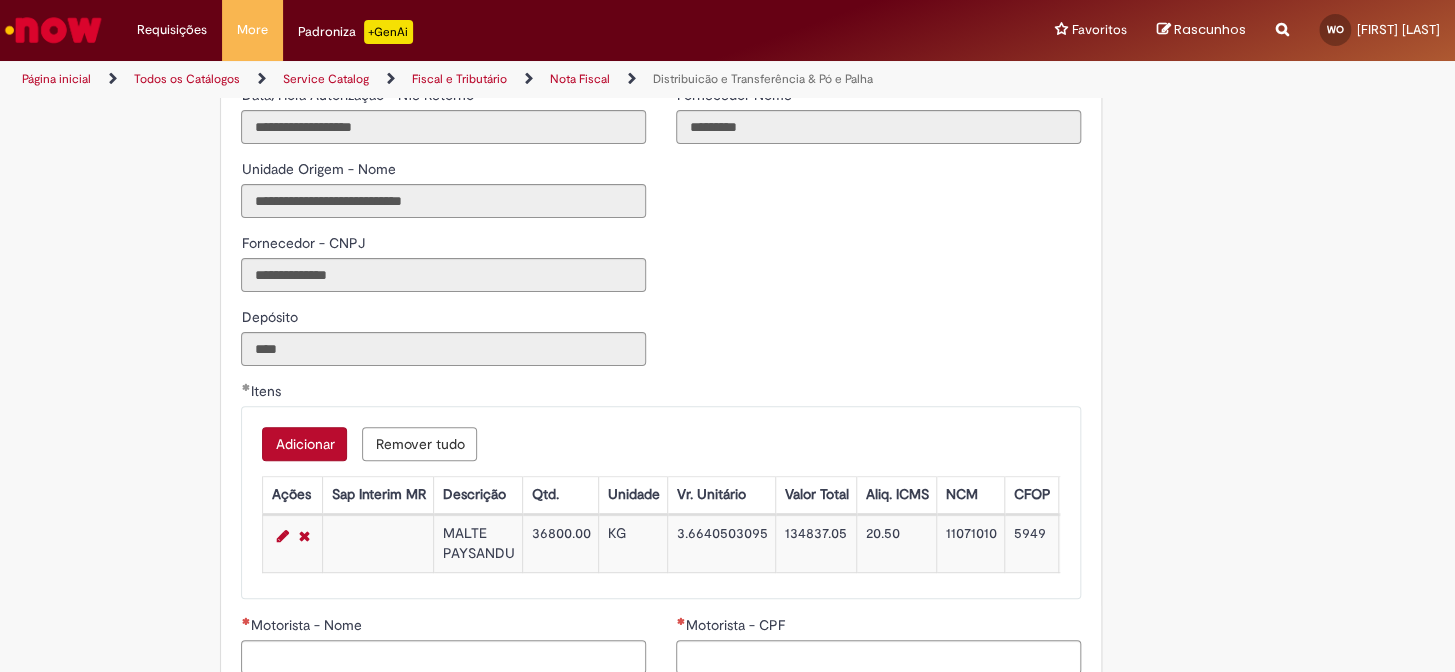 scroll, scrollTop: 2000, scrollLeft: 0, axis: vertical 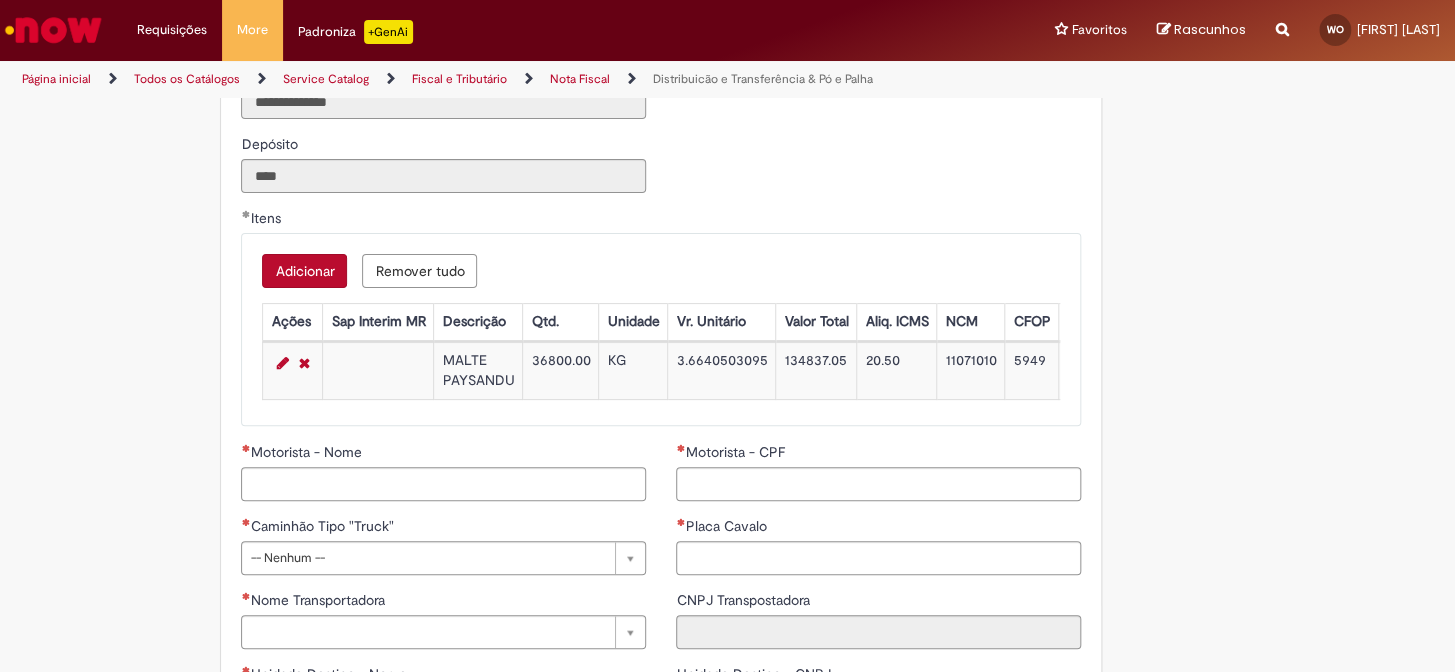 click at bounding box center (282, 363) 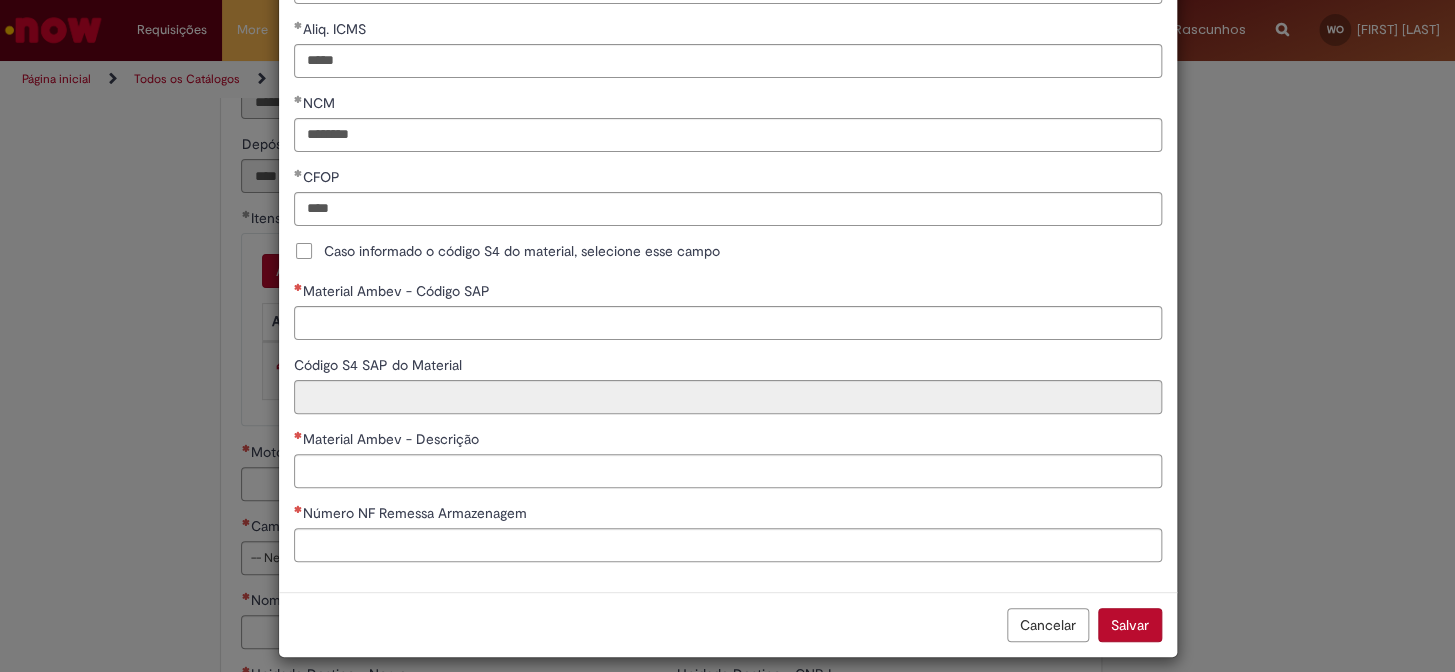 scroll, scrollTop: 469, scrollLeft: 0, axis: vertical 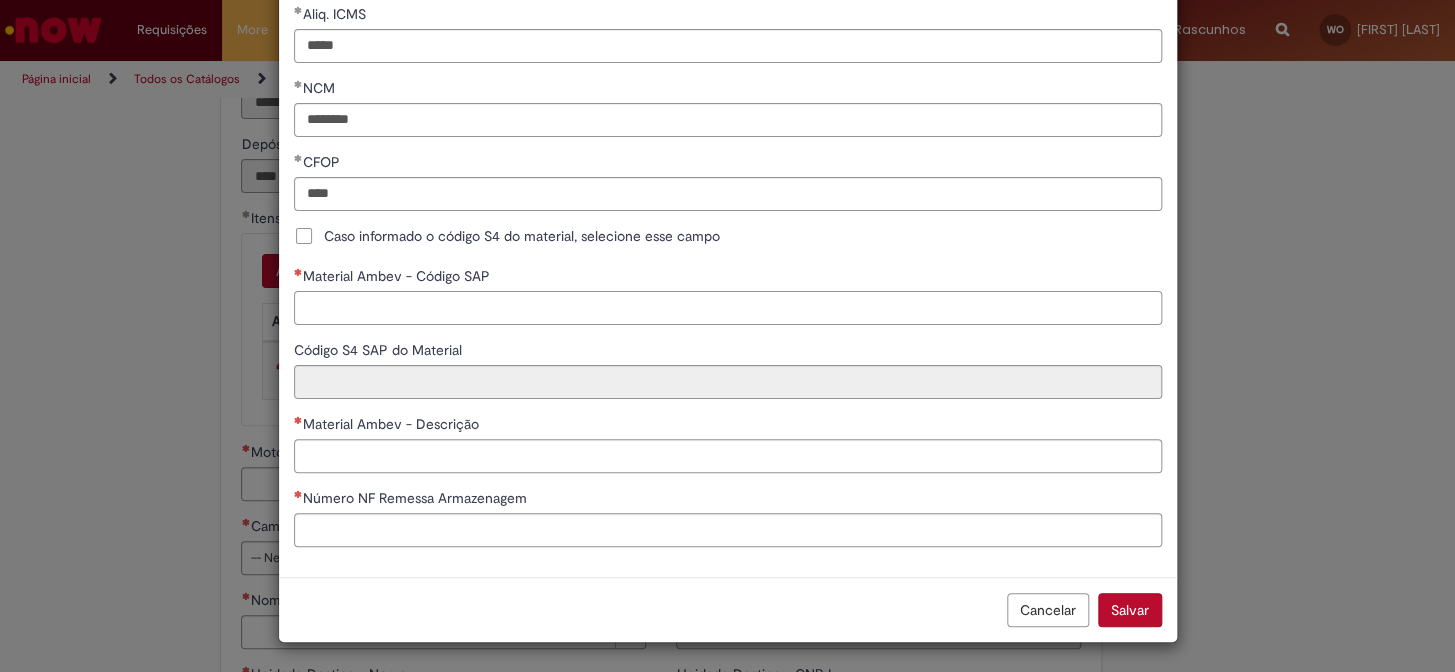 click on "Material Ambev - Código SAP" at bounding box center (728, 308) 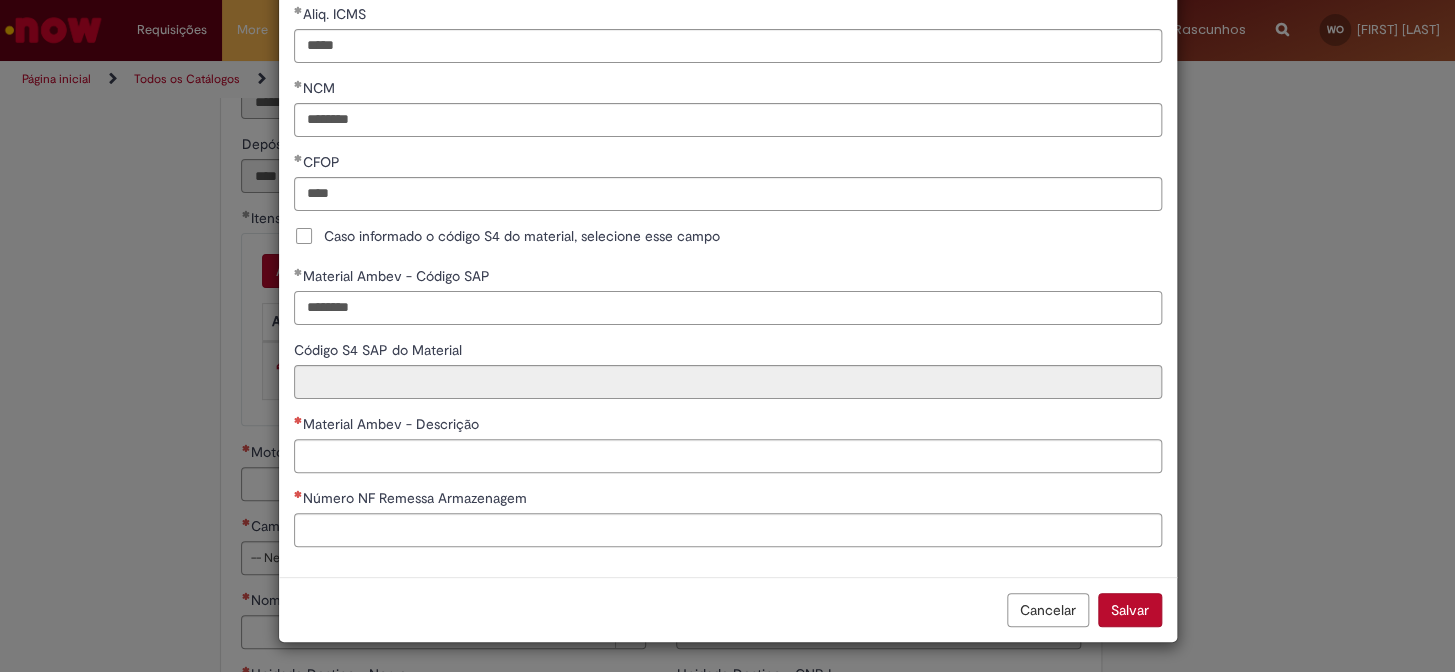 type on "********" 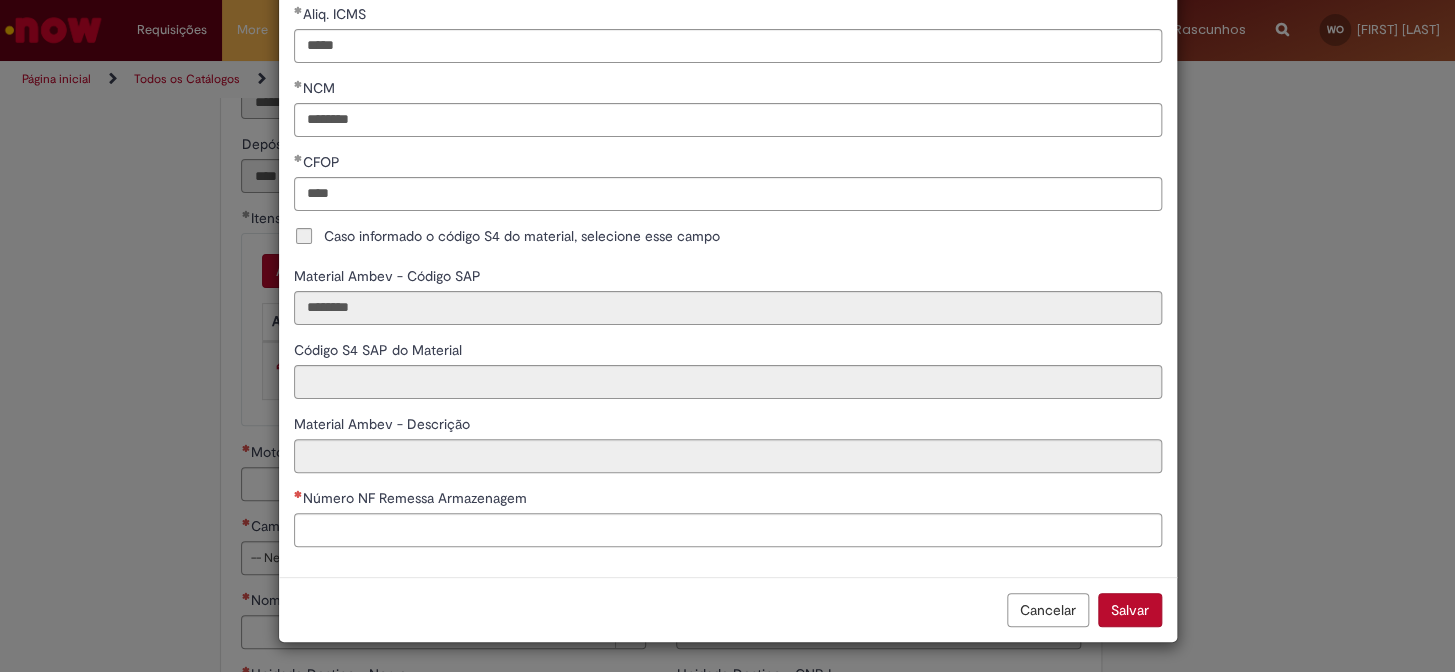 type on "**********" 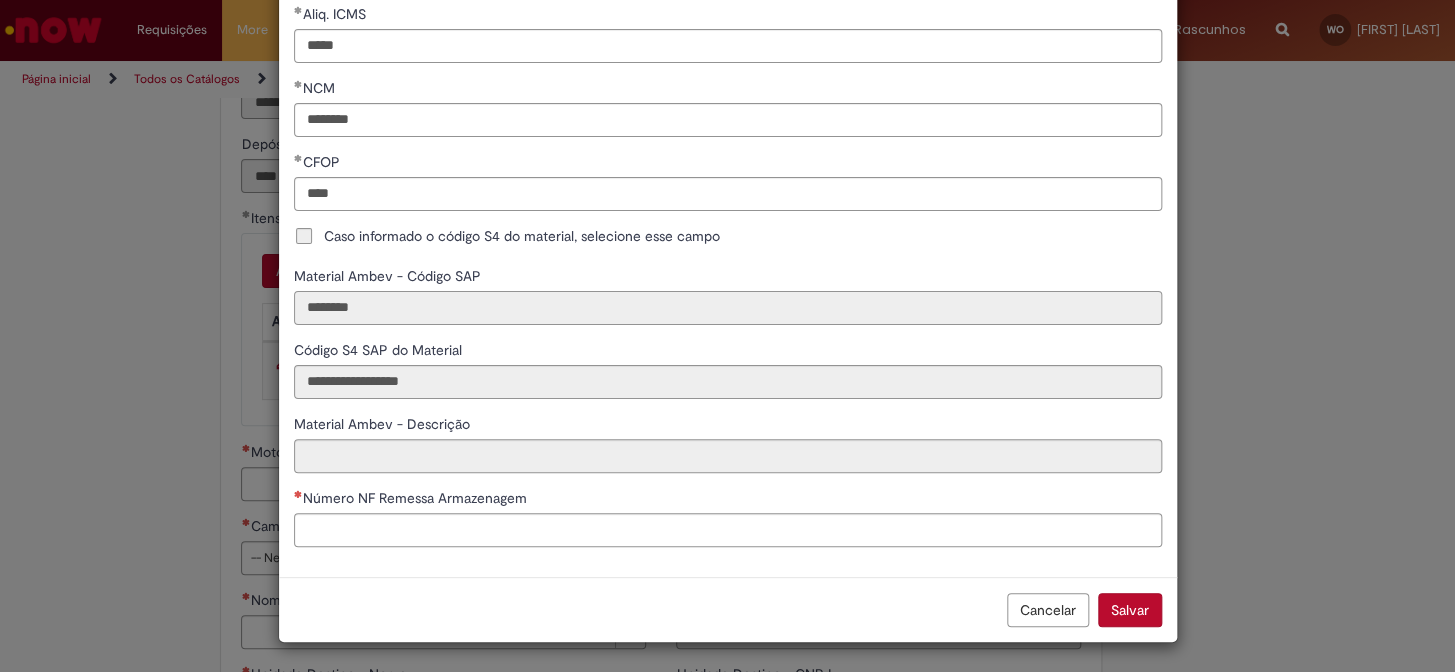 type on "**********" 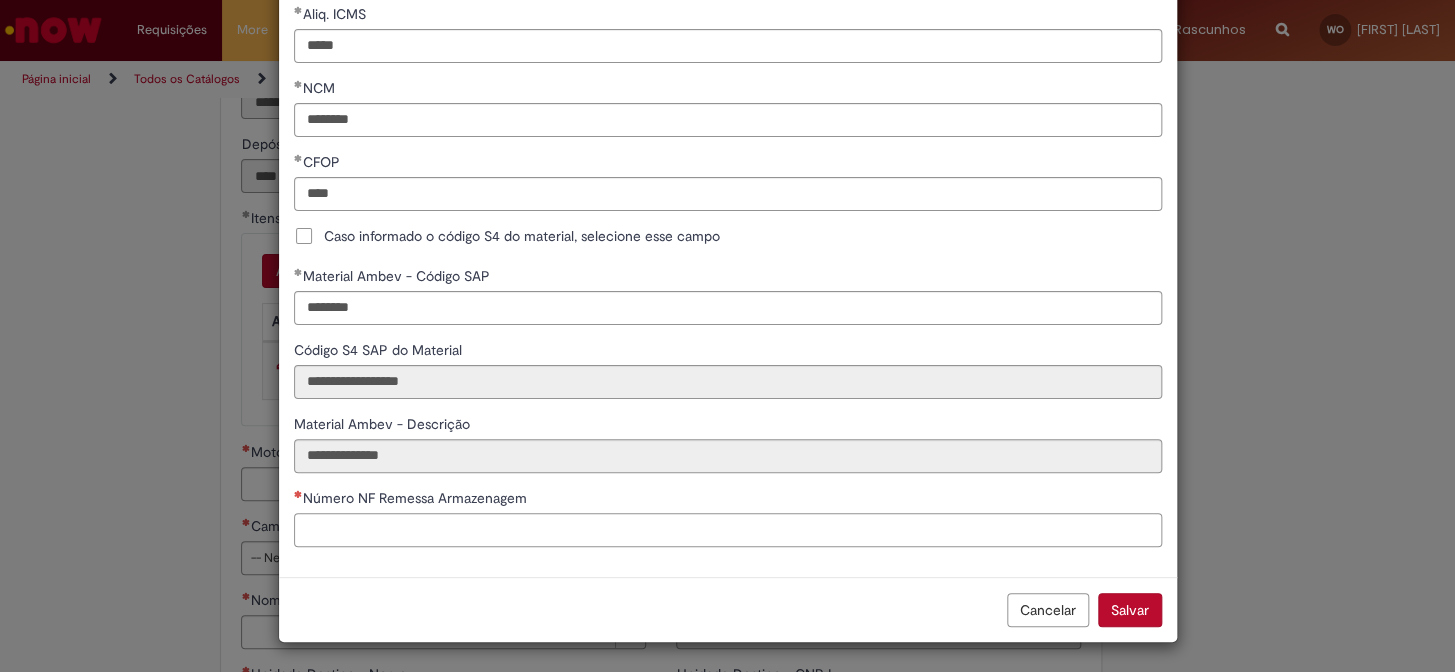 click on "Número NF Remessa Armazenagem" at bounding box center [728, 530] 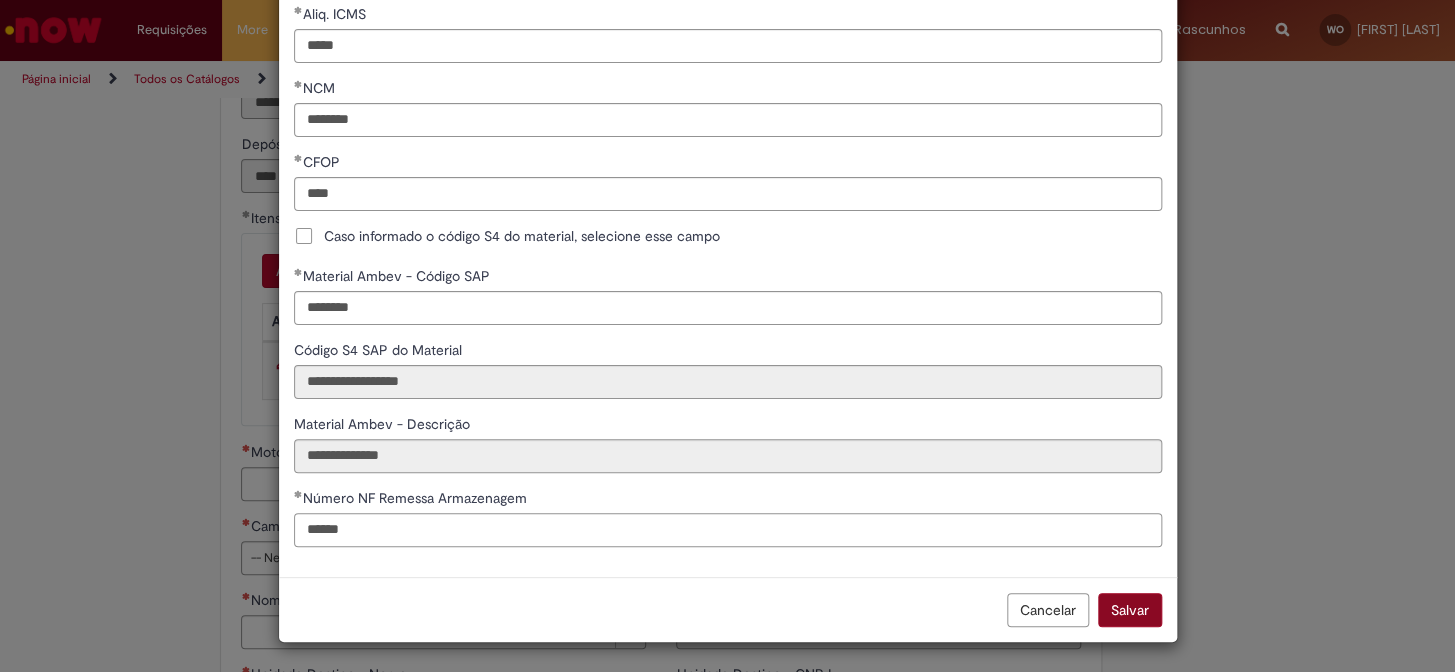 type on "******" 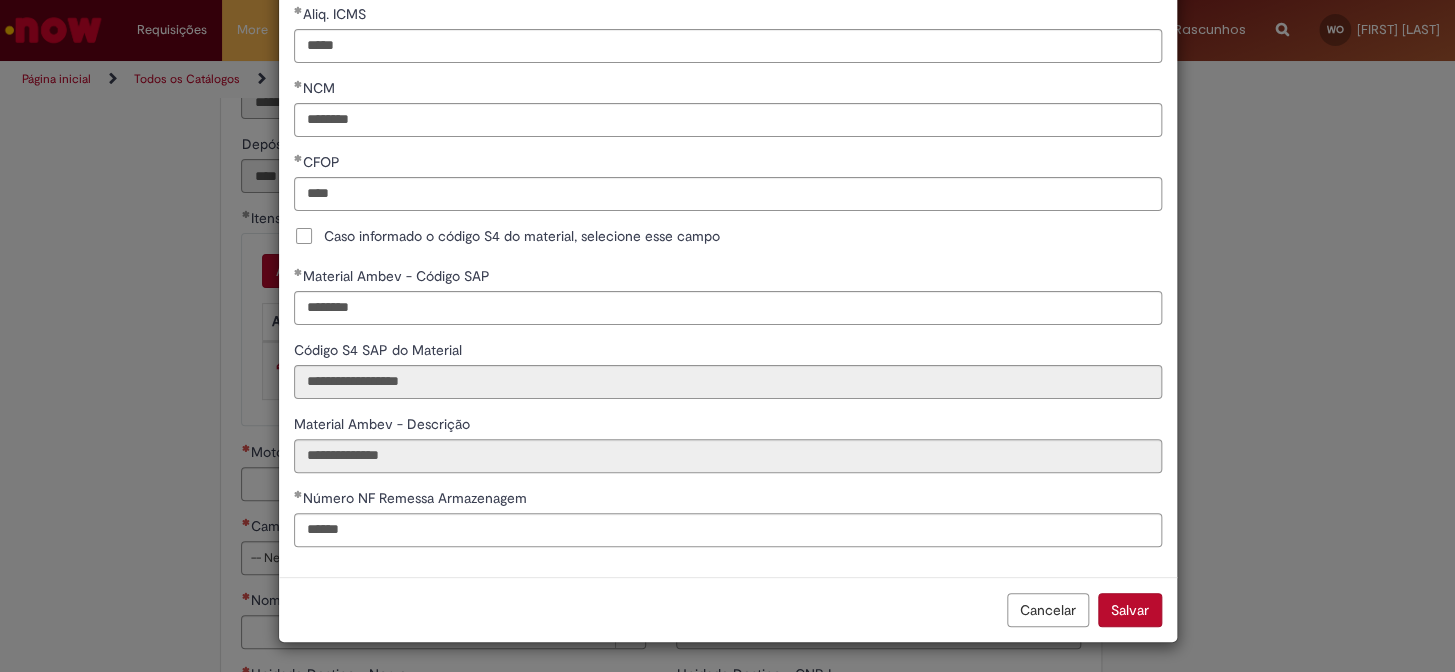 click on "Salvar" at bounding box center [1130, 610] 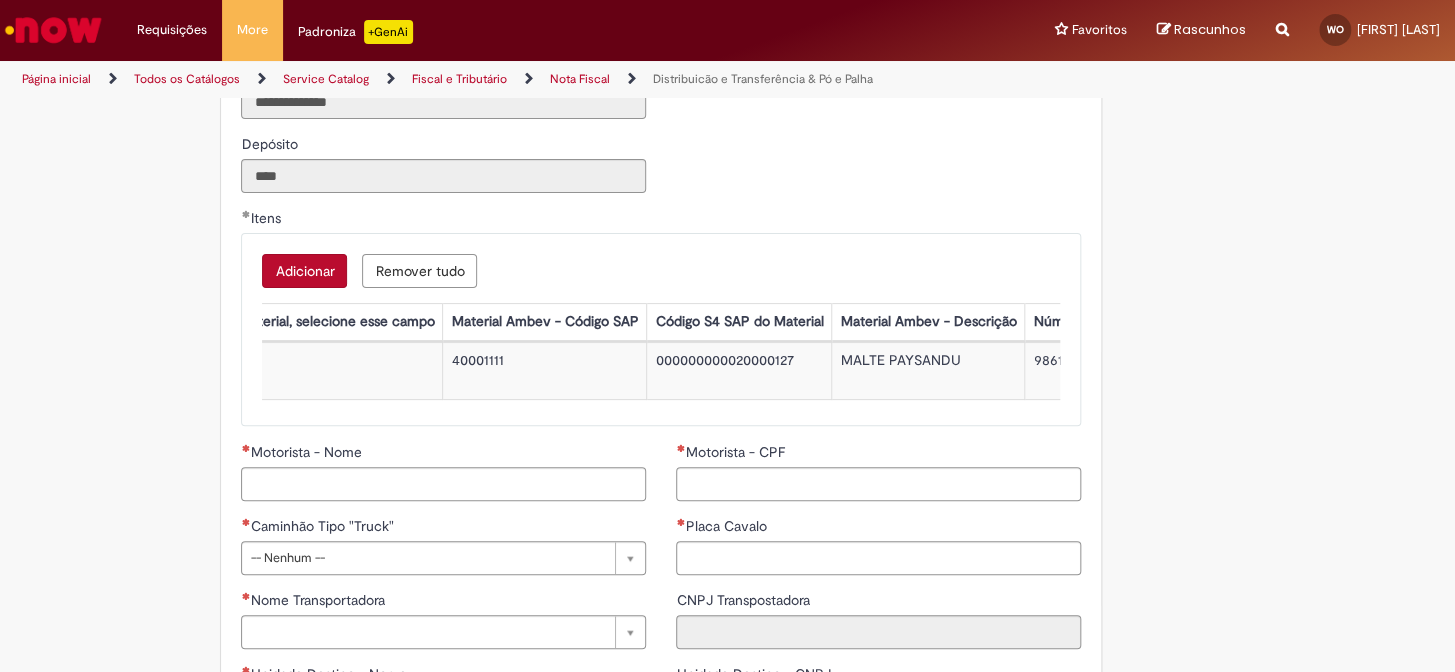 scroll, scrollTop: 0, scrollLeft: 131, axis: horizontal 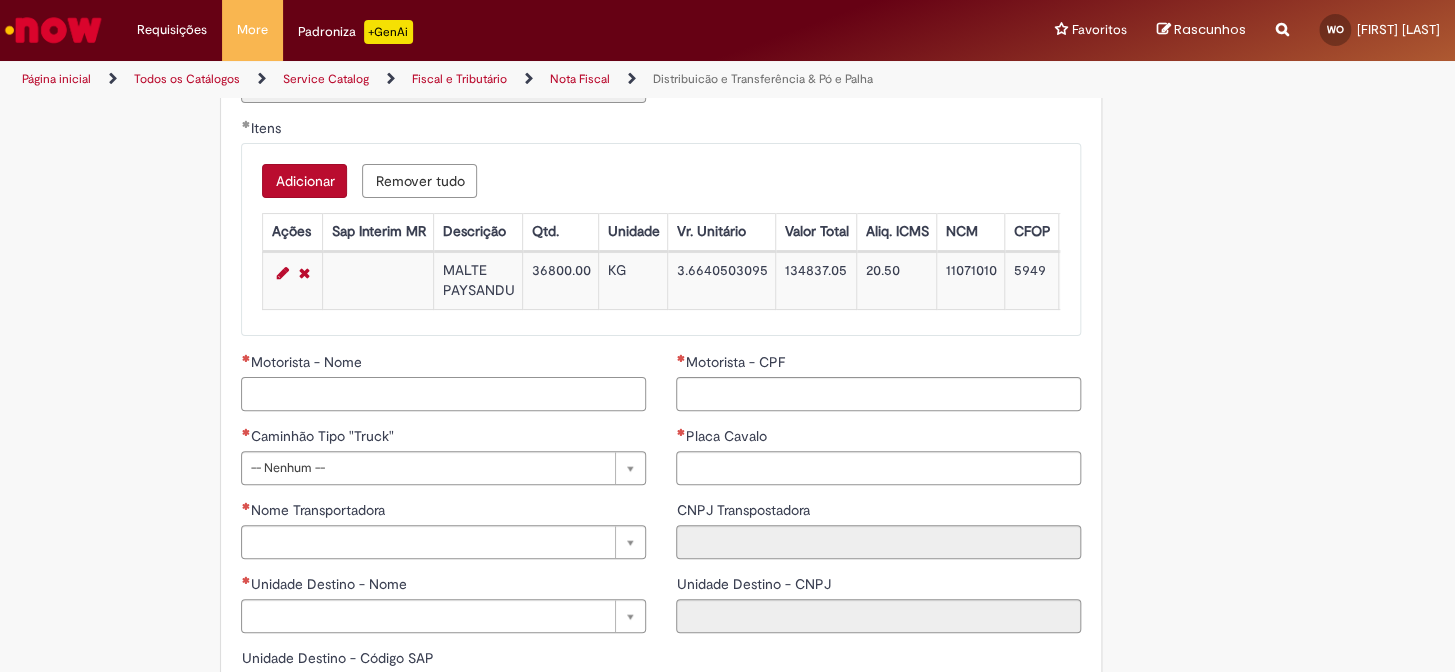 drag, startPoint x: 449, startPoint y: 430, endPoint x: 461, endPoint y: 429, distance: 12.0415945 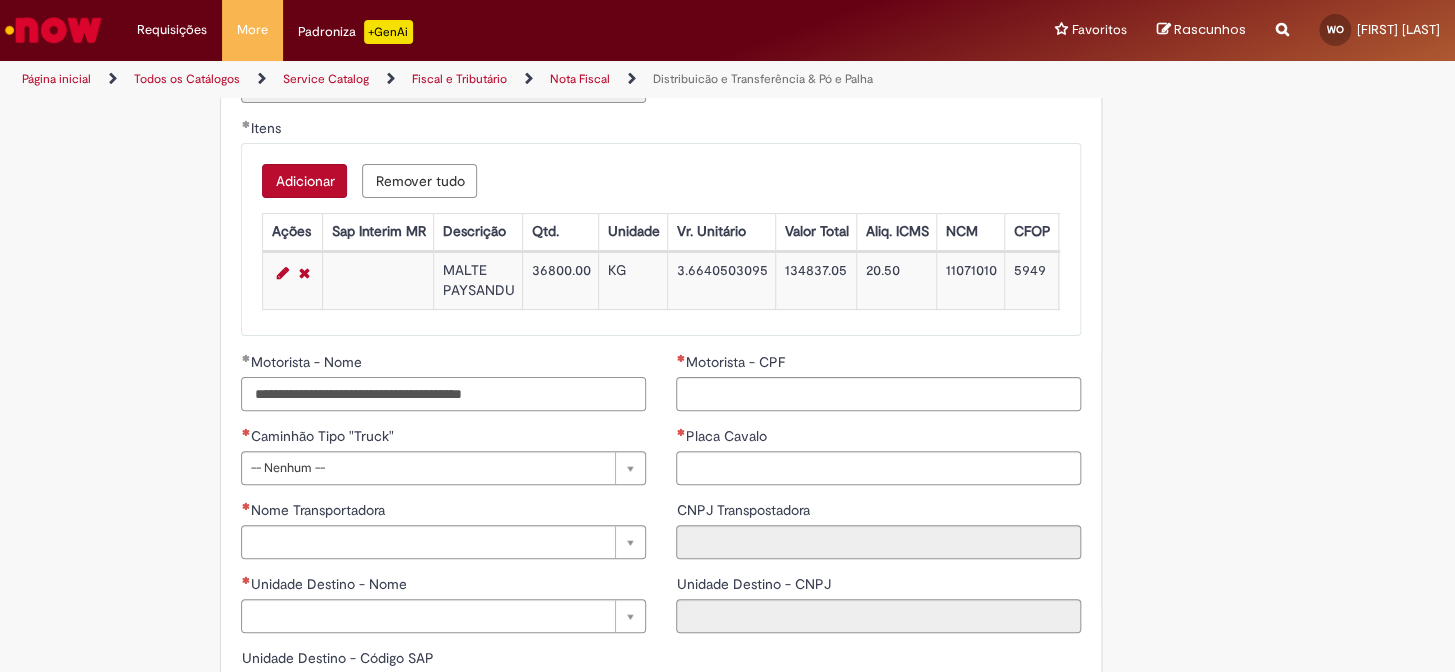 click on "**********" at bounding box center [443, 394] 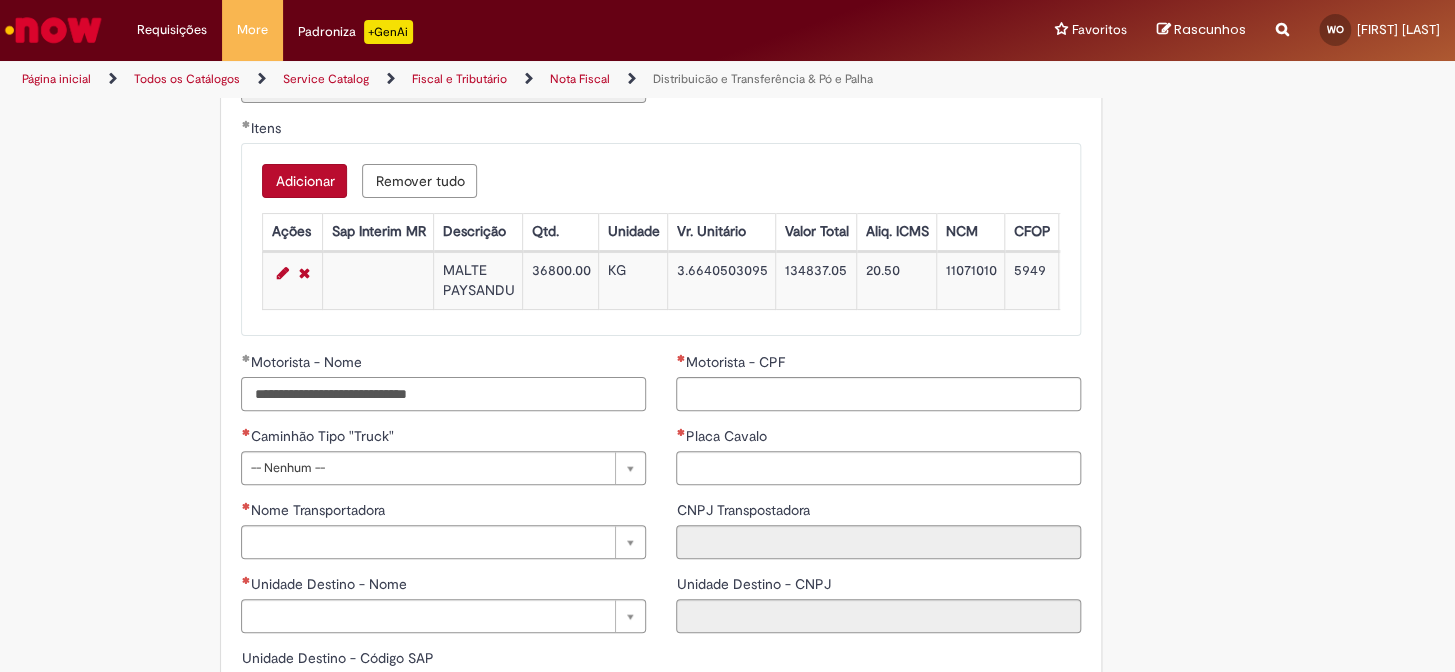 type on "**********" 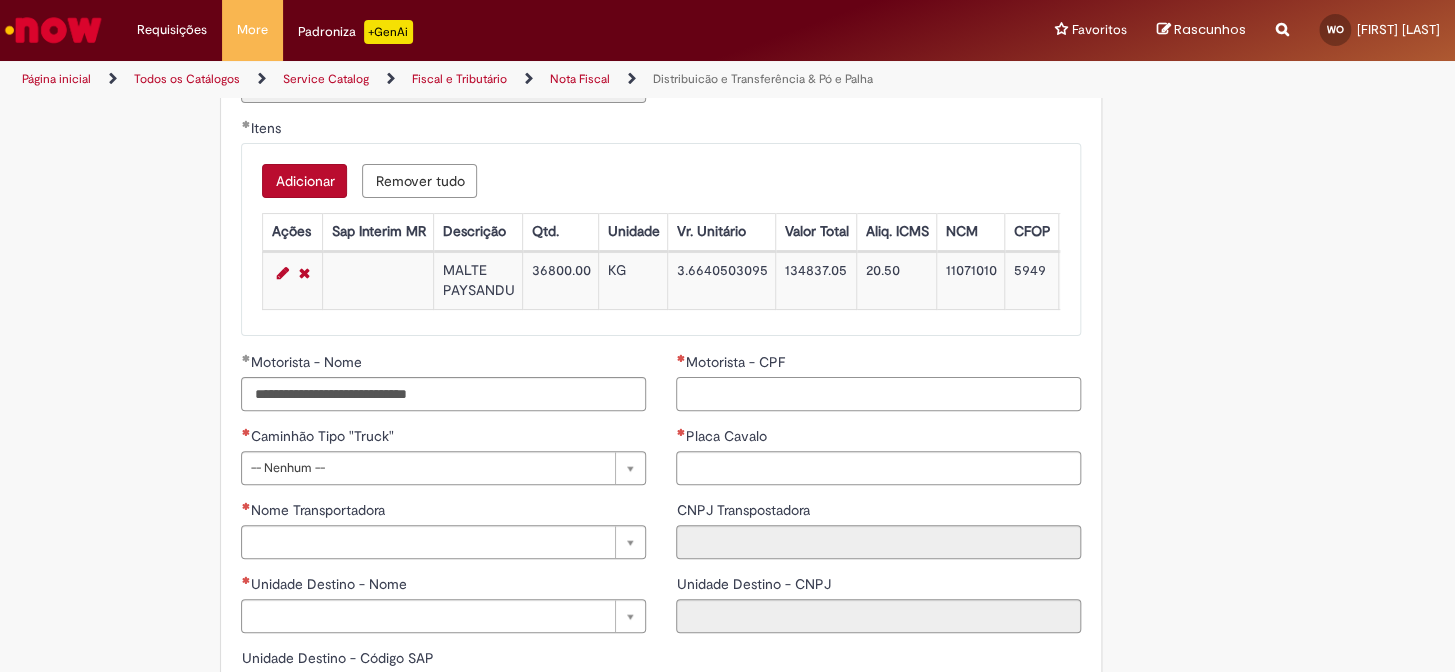 click on "Motorista - CPF" at bounding box center (878, 394) 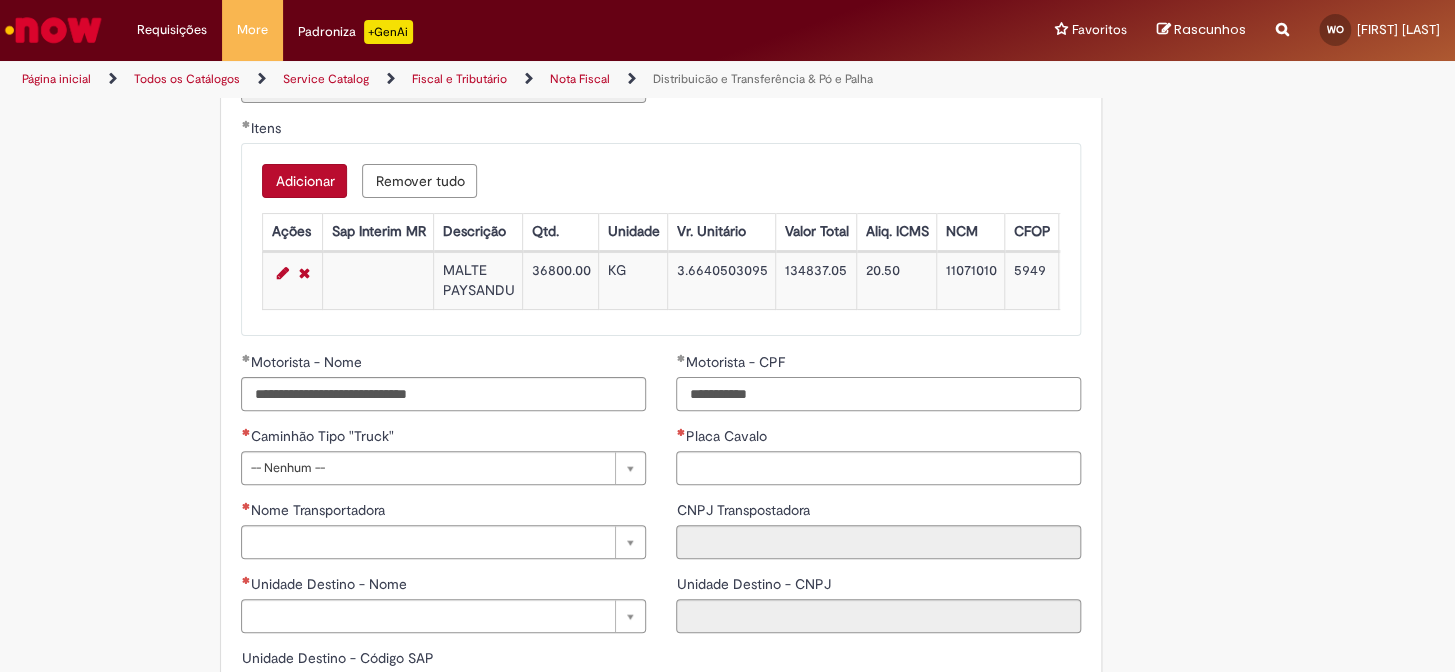 type on "**********" 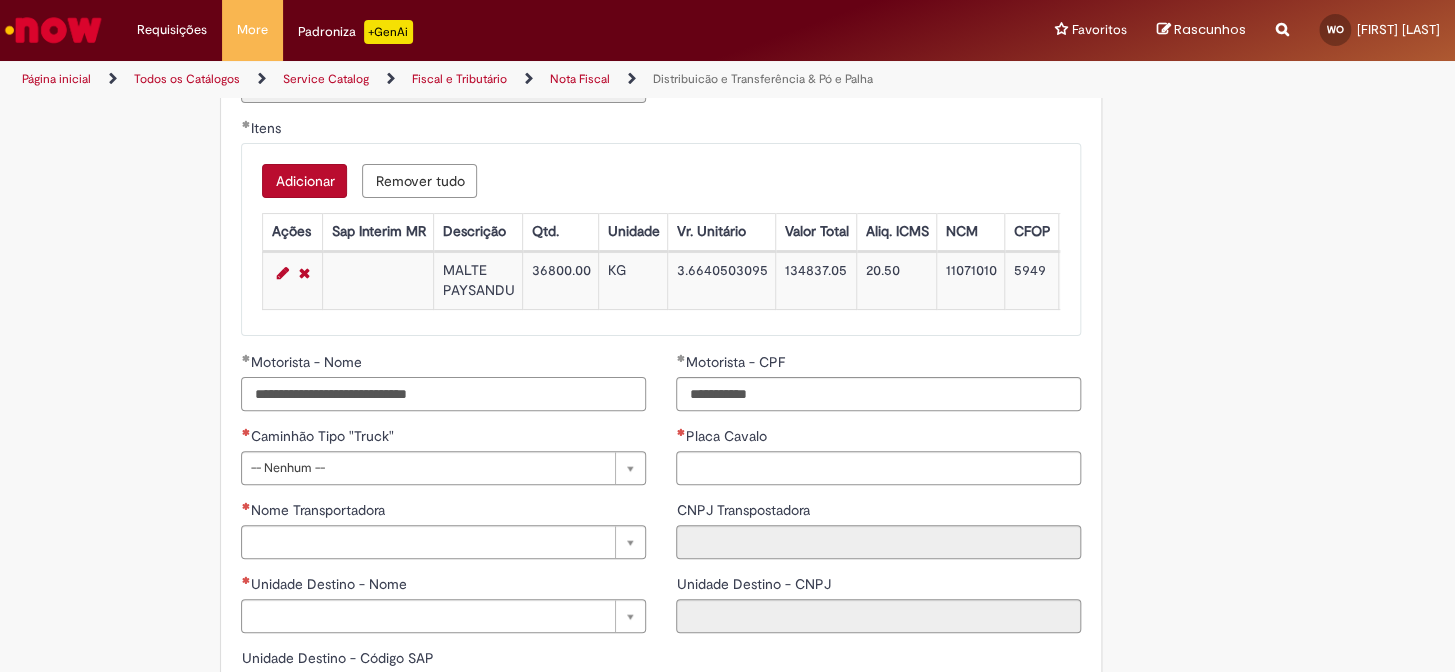 drag, startPoint x: 509, startPoint y: 431, endPoint x: 448, endPoint y: 426, distance: 61.204575 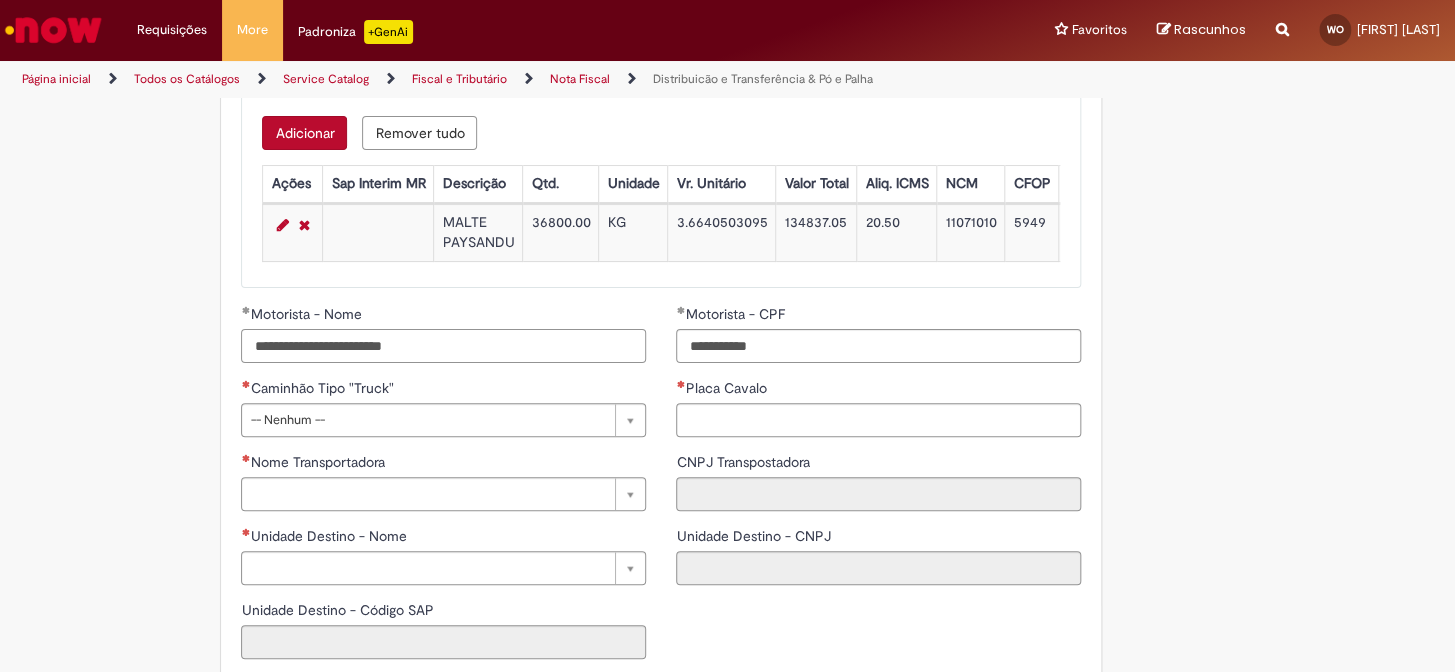 scroll, scrollTop: 2181, scrollLeft: 0, axis: vertical 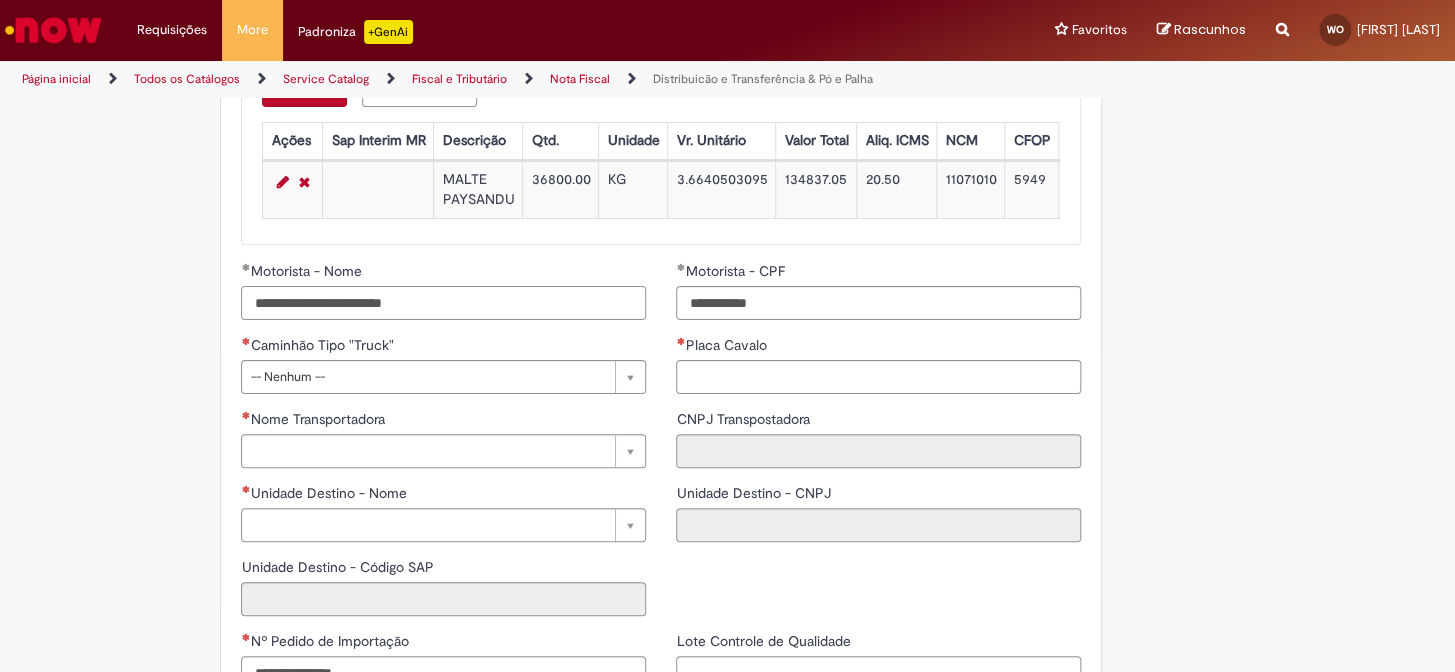 type on "**********" 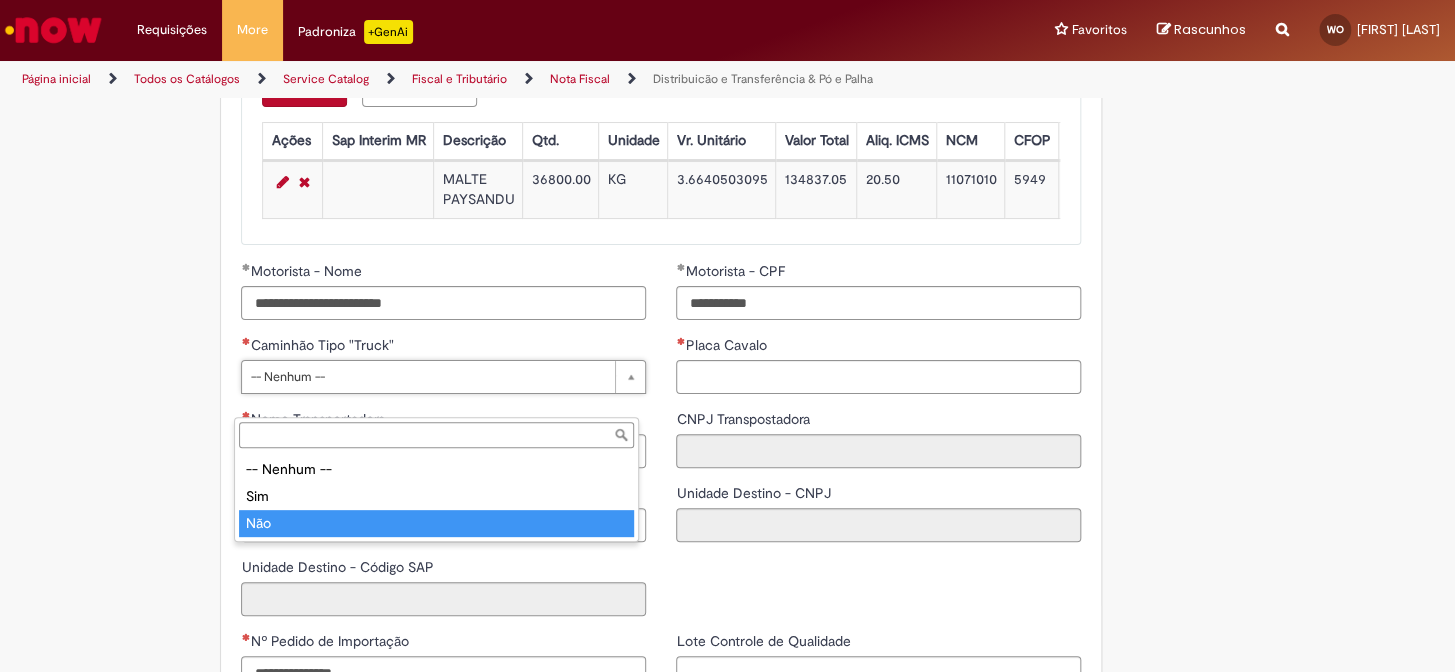 type on "***" 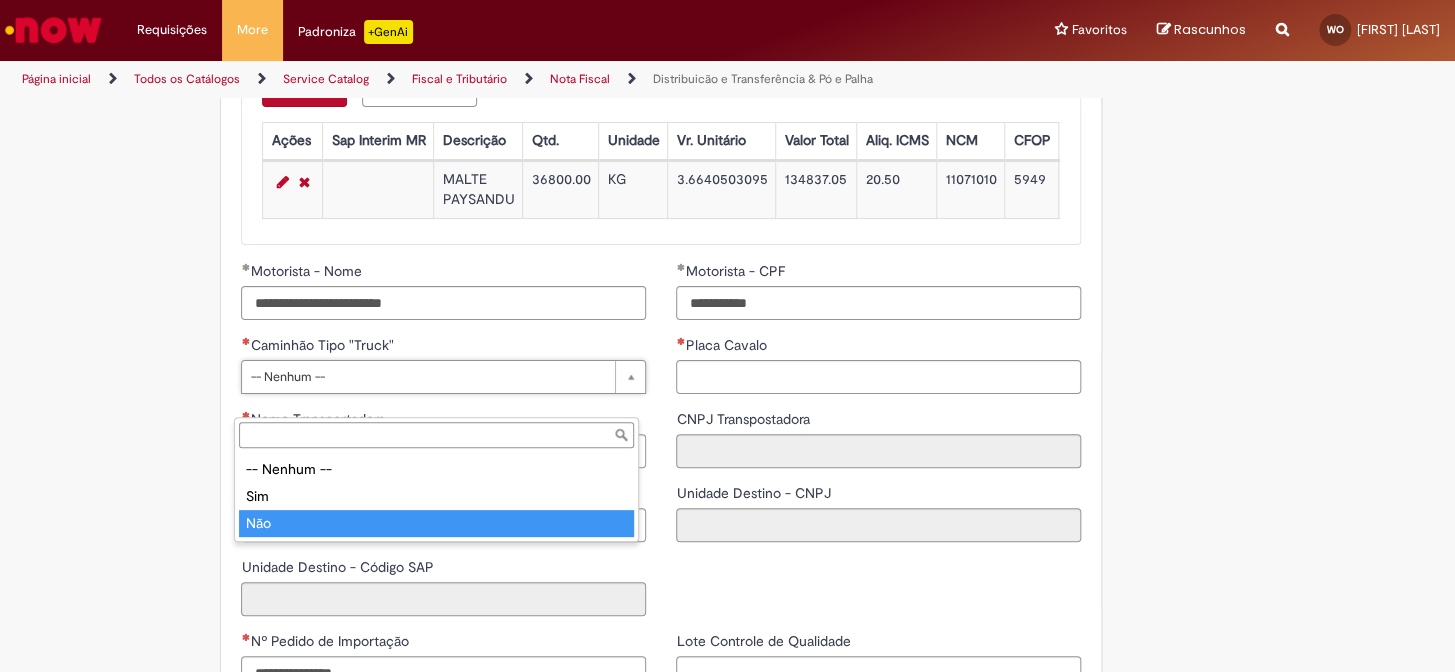 select on "**" 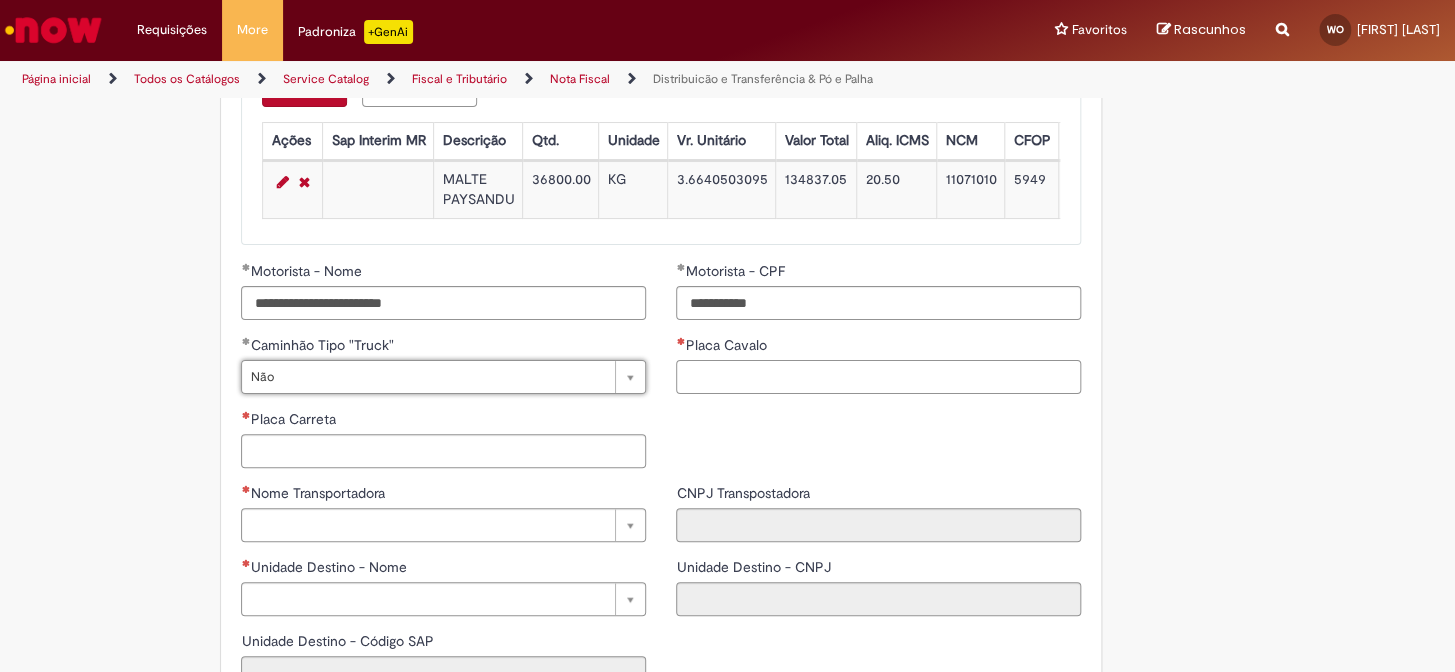 click on "Placa Cavalo" at bounding box center [878, 377] 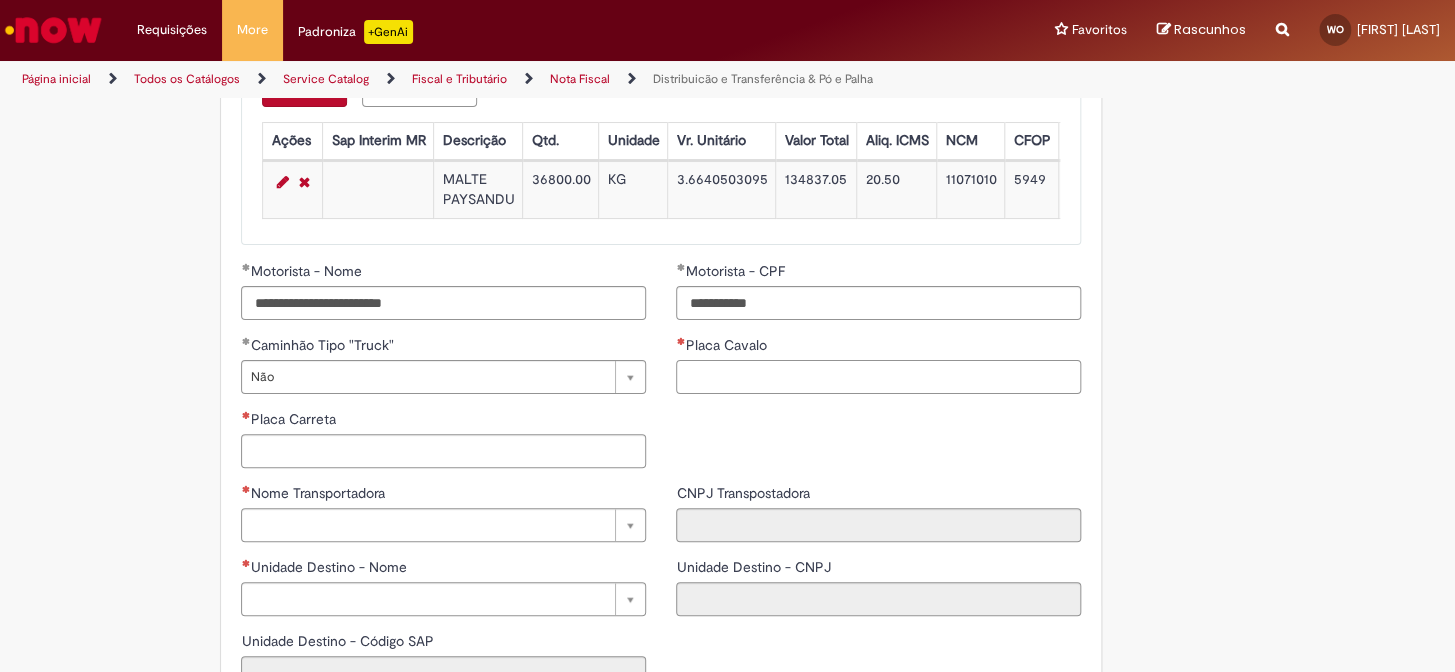 paste on "*******" 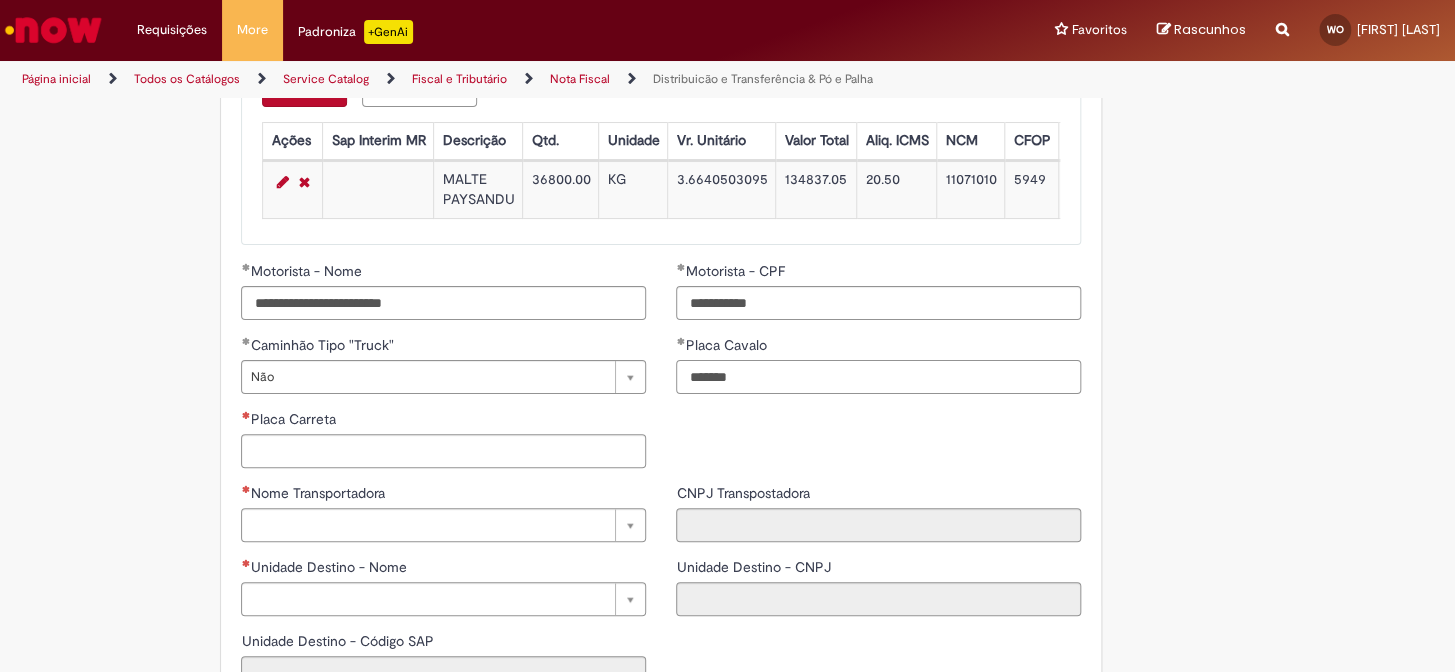 type on "*******" 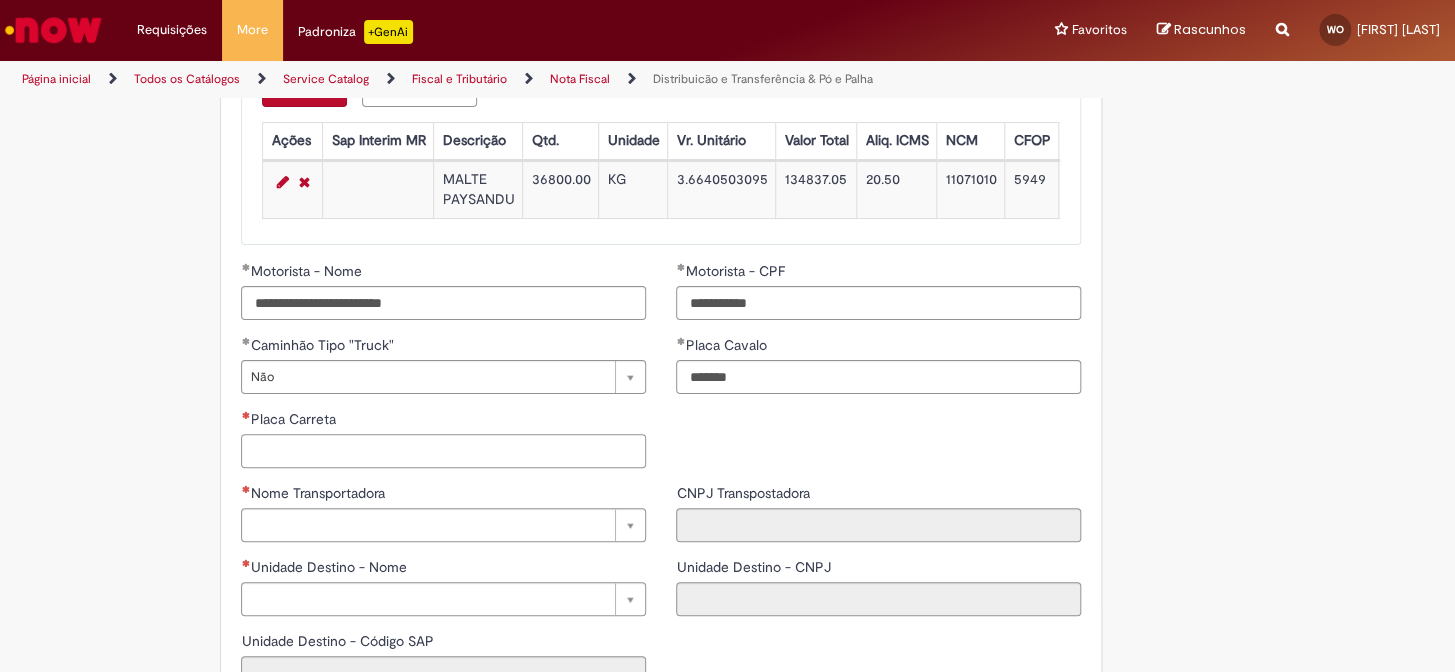 click on "Placa Carreta" at bounding box center [443, 451] 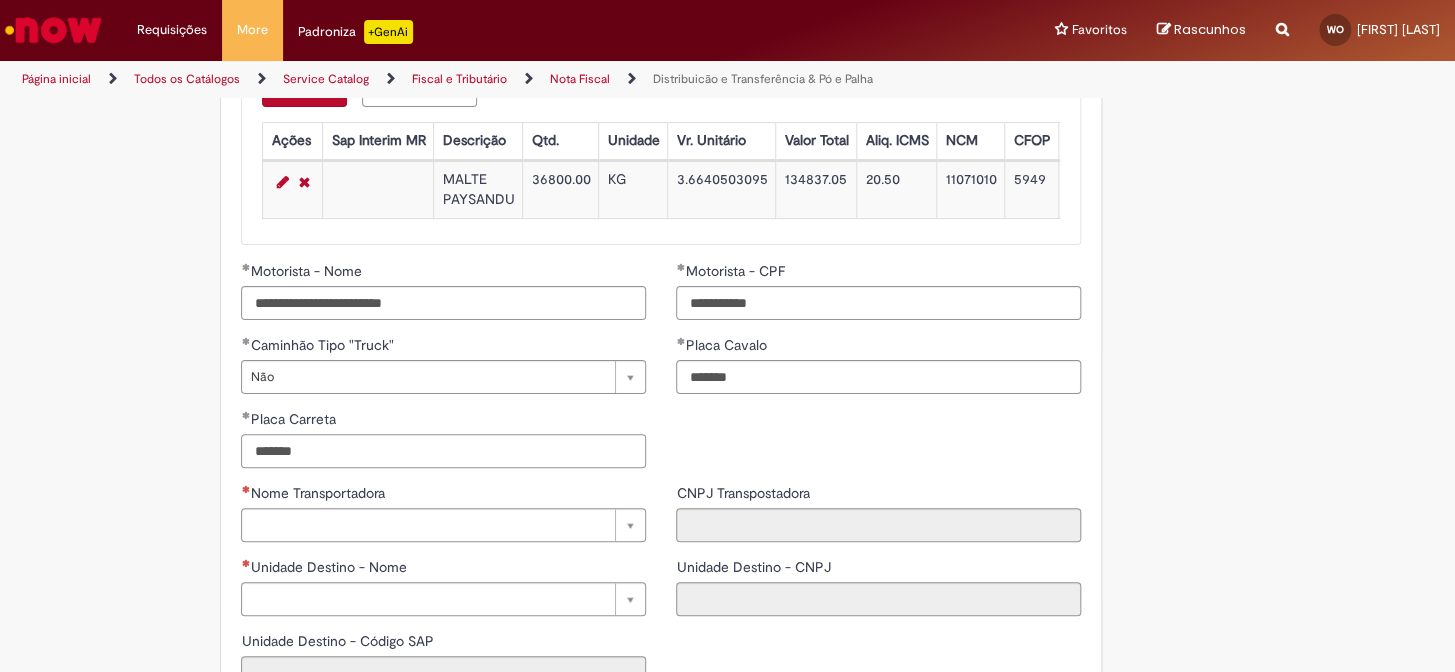 scroll, scrollTop: 2272, scrollLeft: 0, axis: vertical 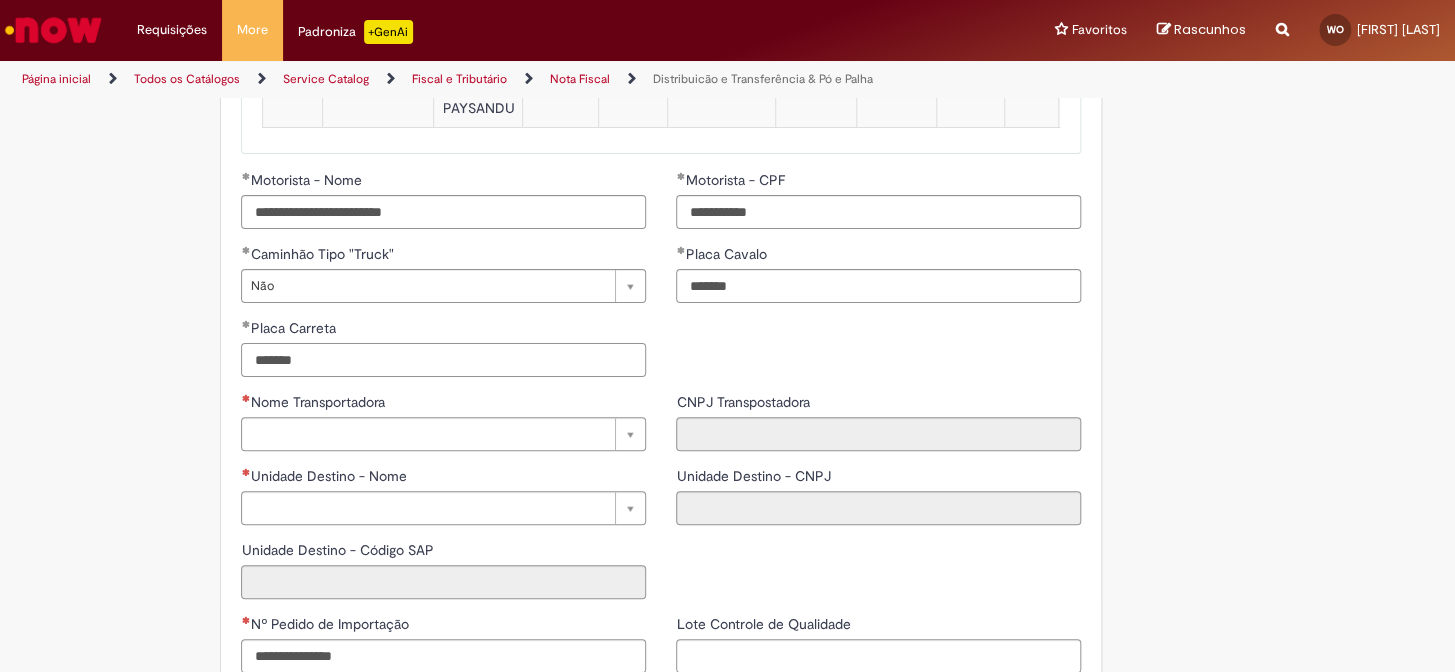 type on "*******" 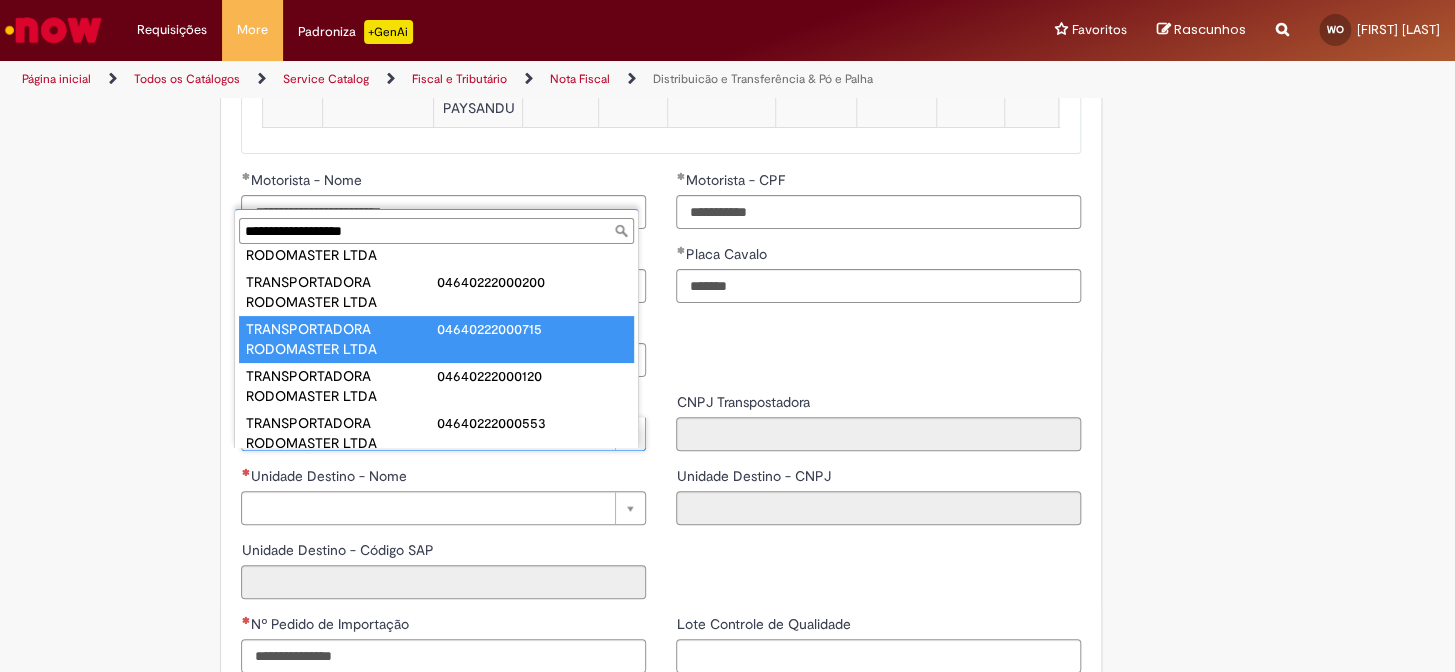 scroll, scrollTop: 90, scrollLeft: 0, axis: vertical 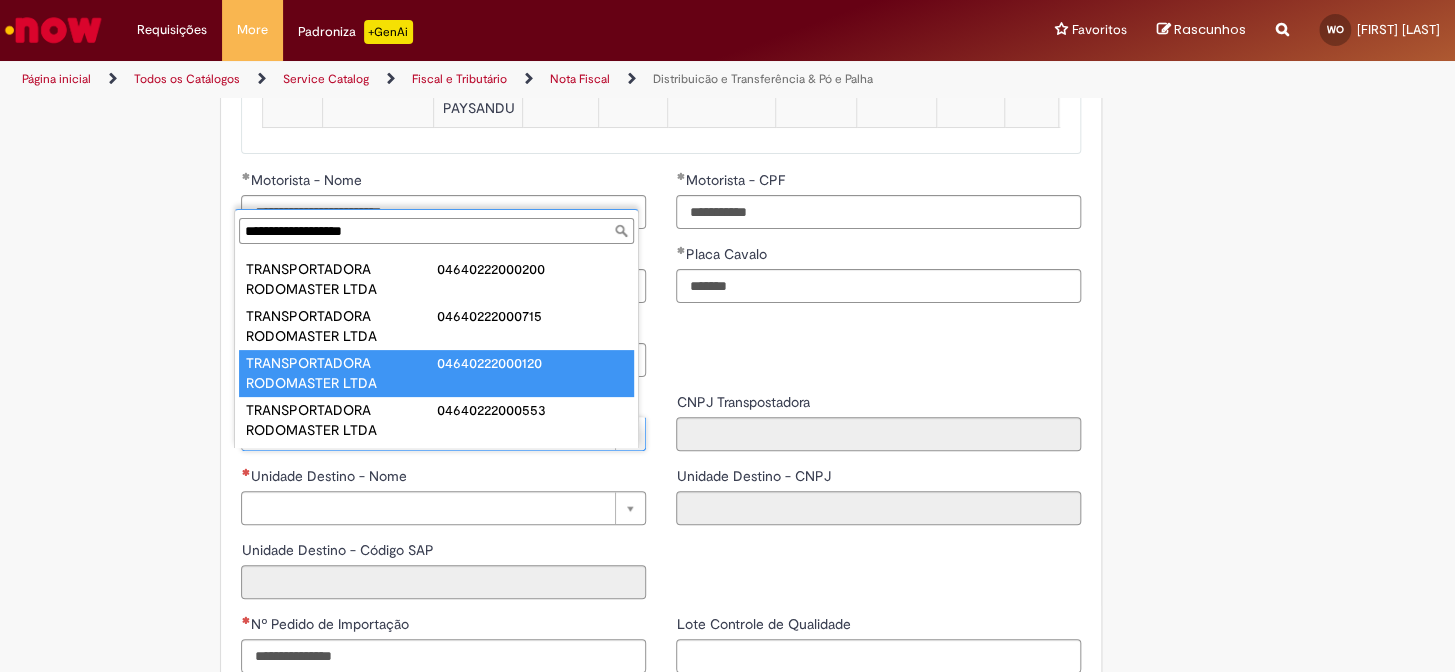 type on "**********" 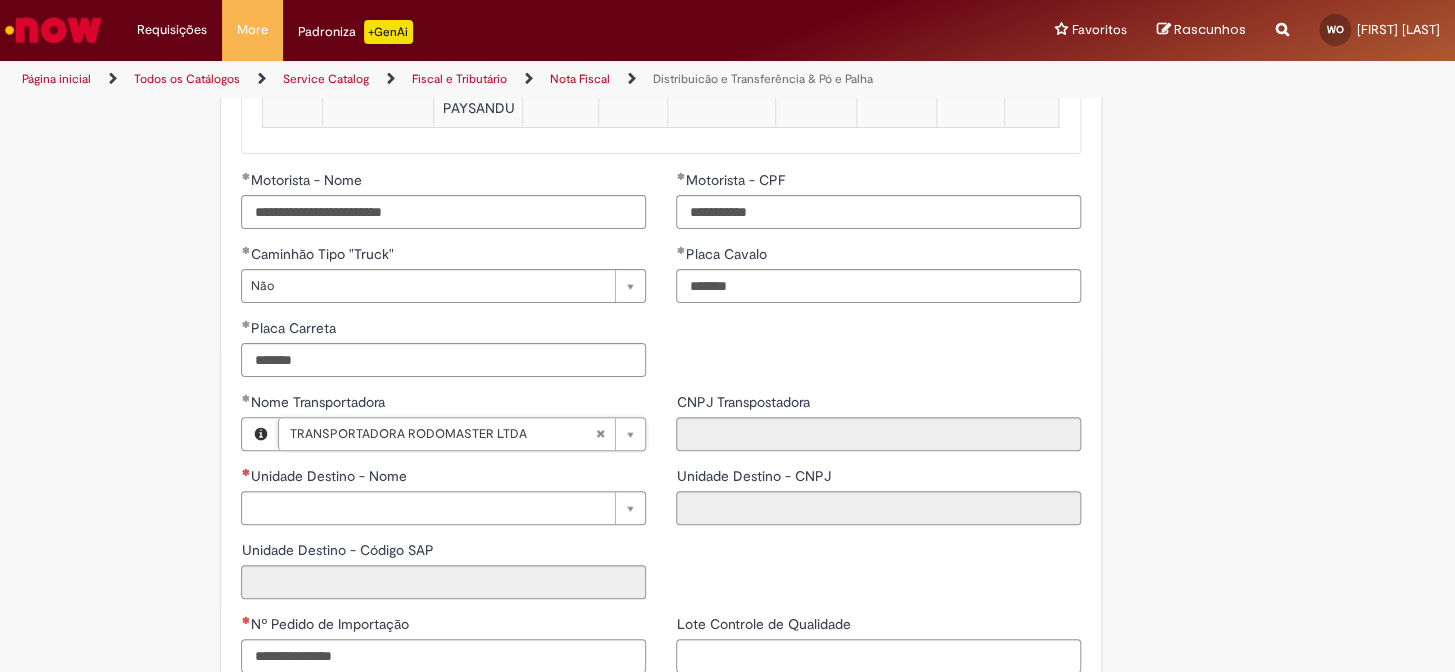 type on "**********" 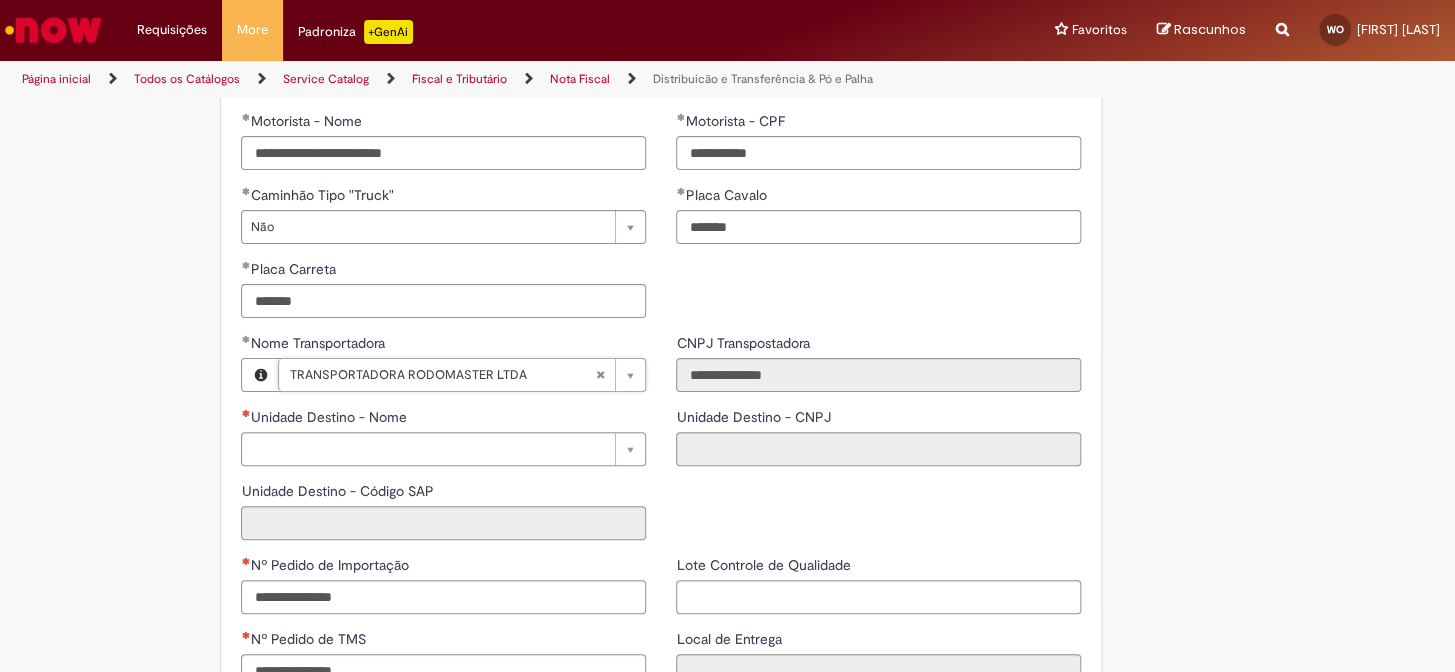 scroll, scrollTop: 2363, scrollLeft: 0, axis: vertical 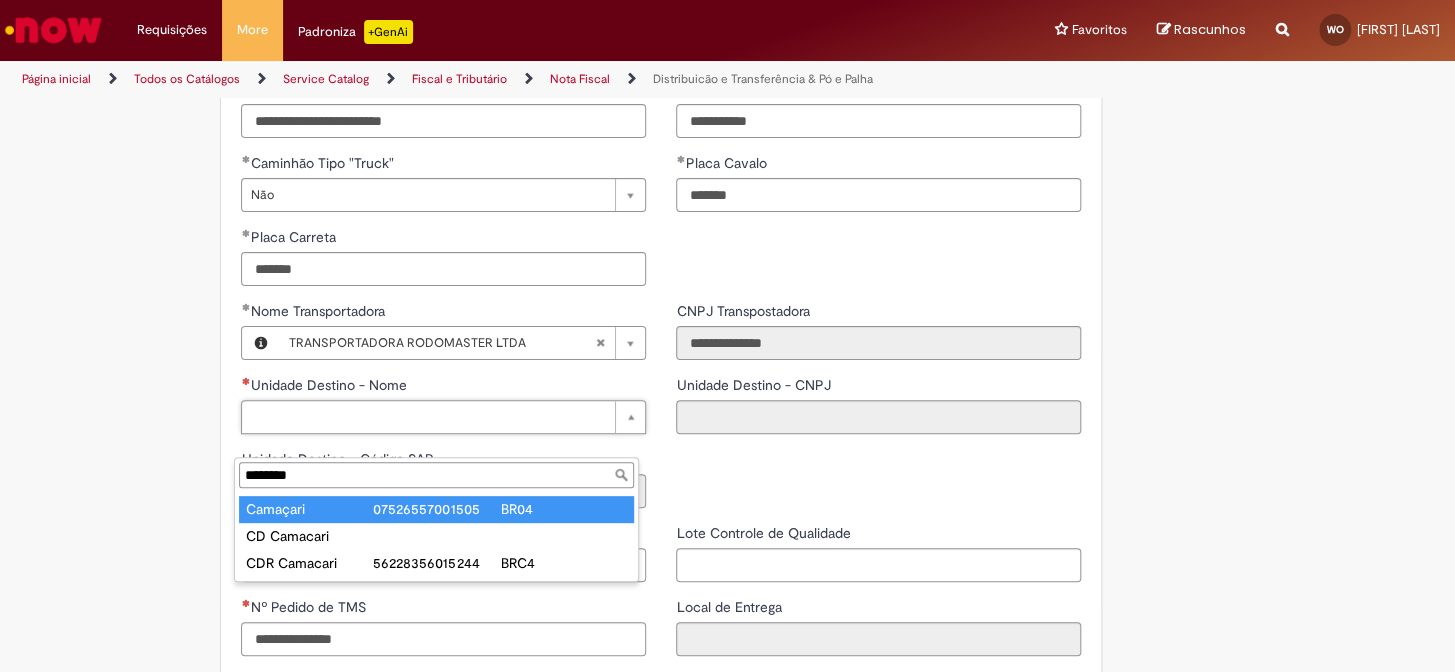 type on "********" 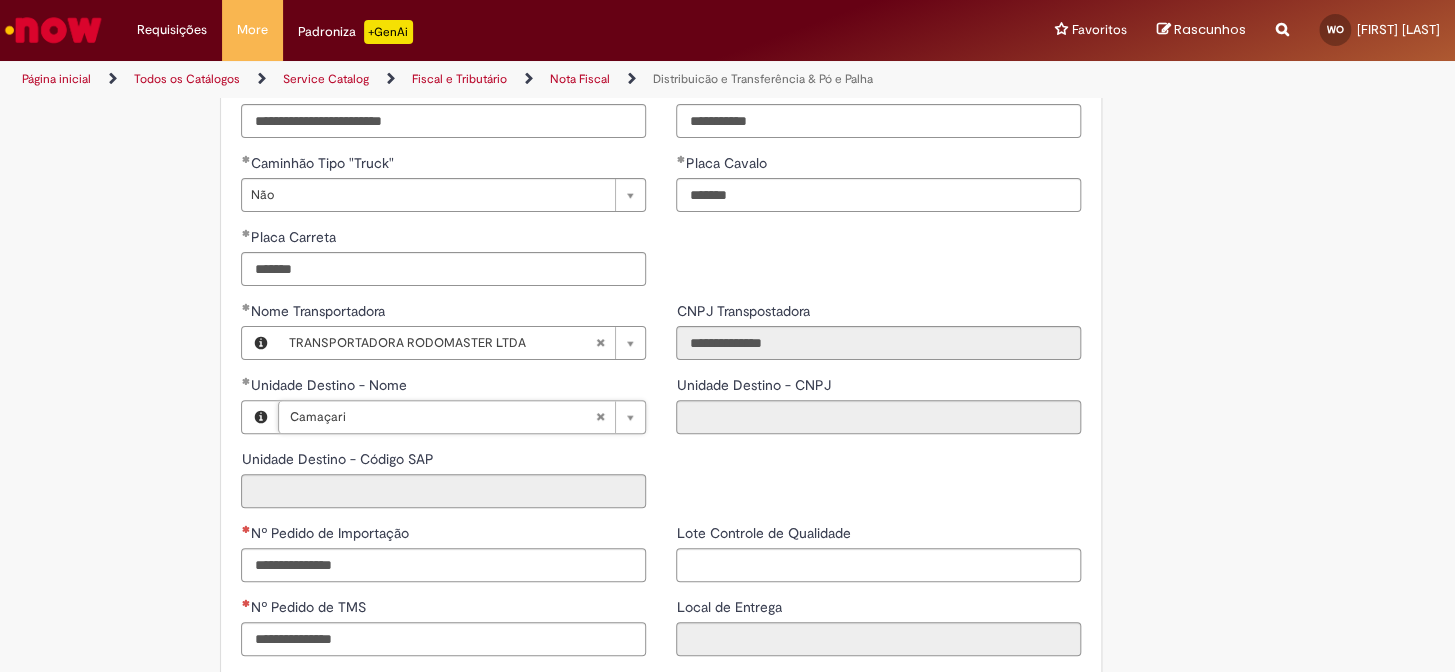type on "**********" 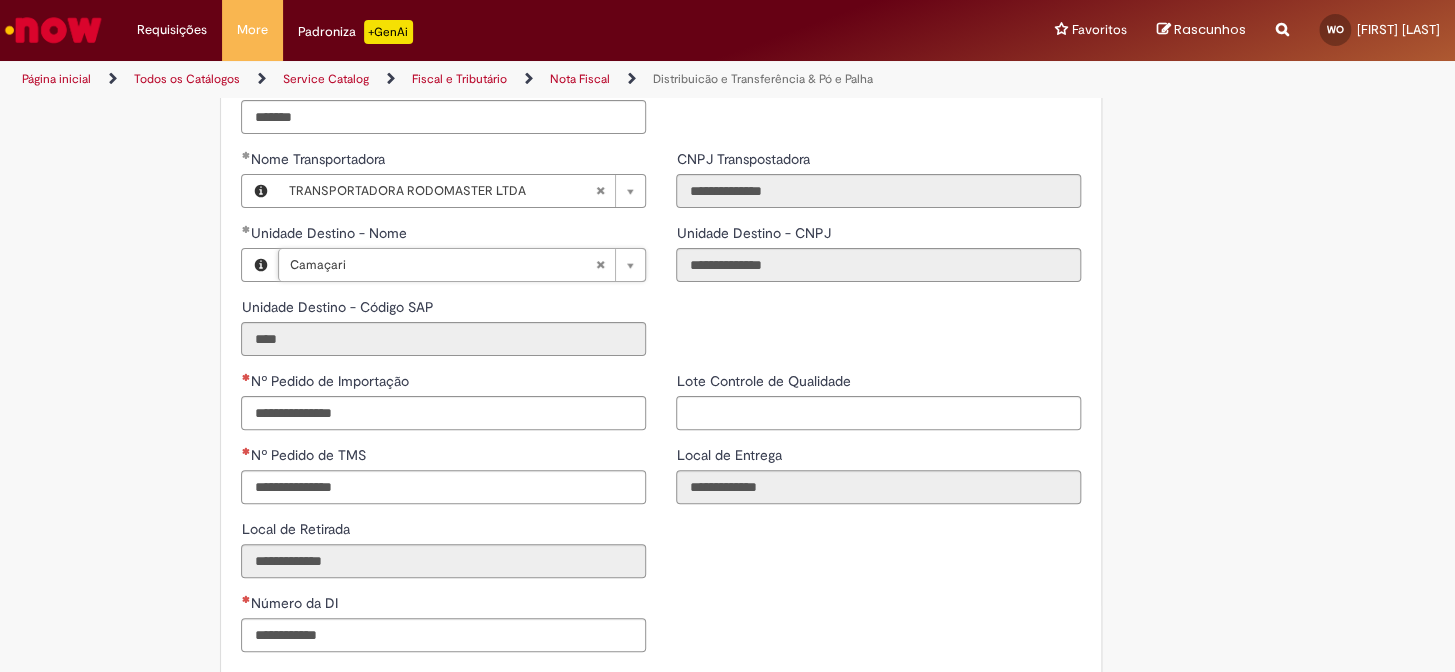 scroll, scrollTop: 2545, scrollLeft: 0, axis: vertical 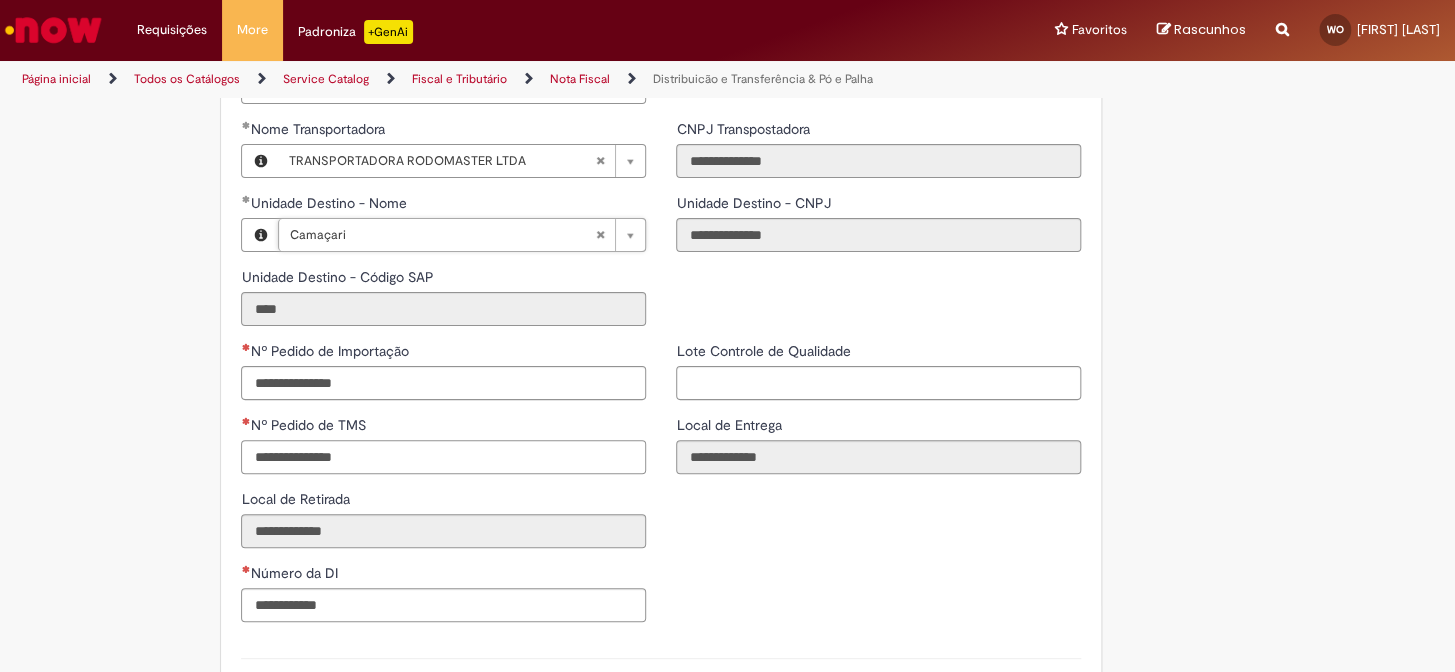 click on "Nº Pedido de TMS" at bounding box center (443, 457) 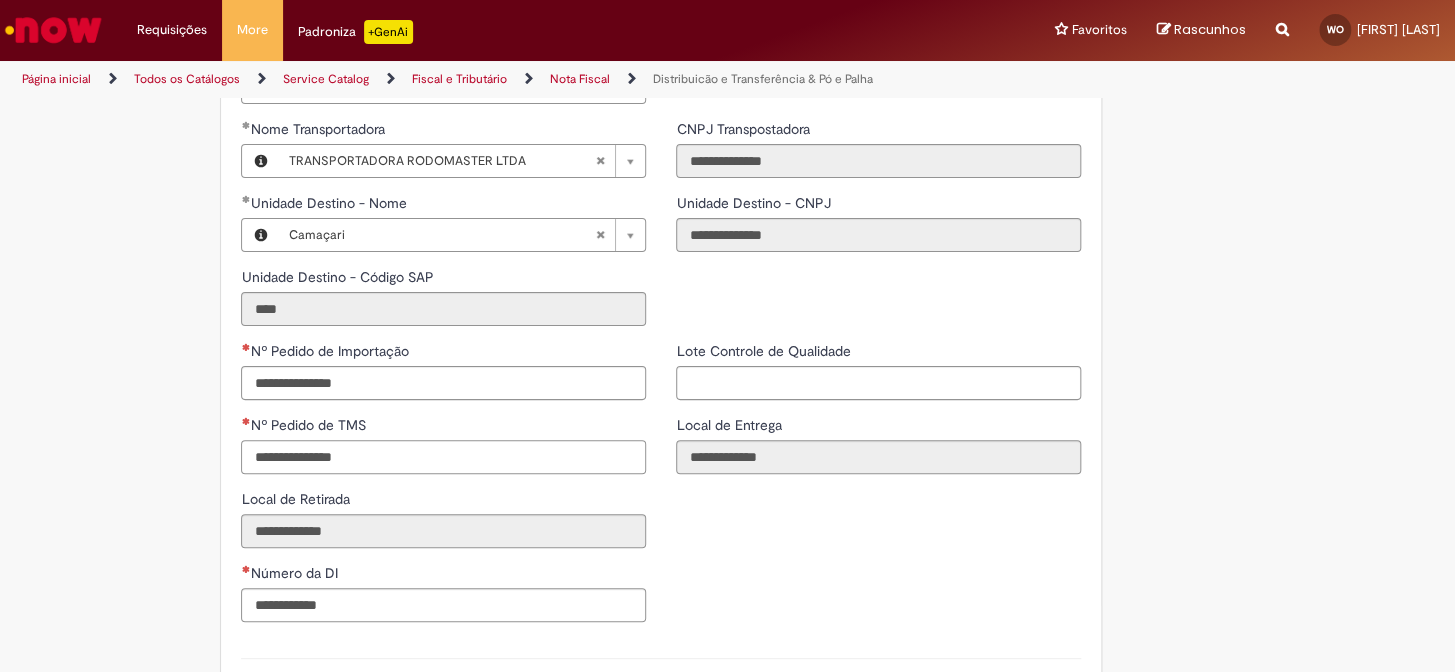 paste on "**********" 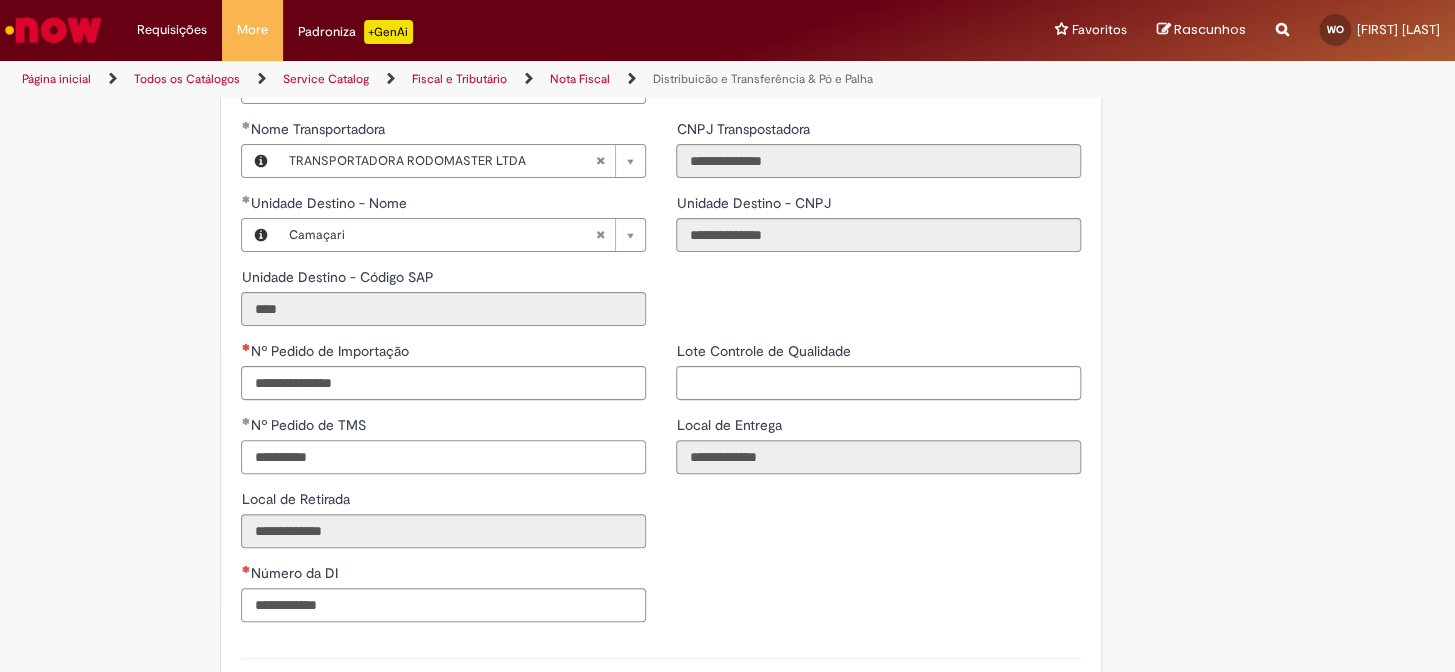 type on "**********" 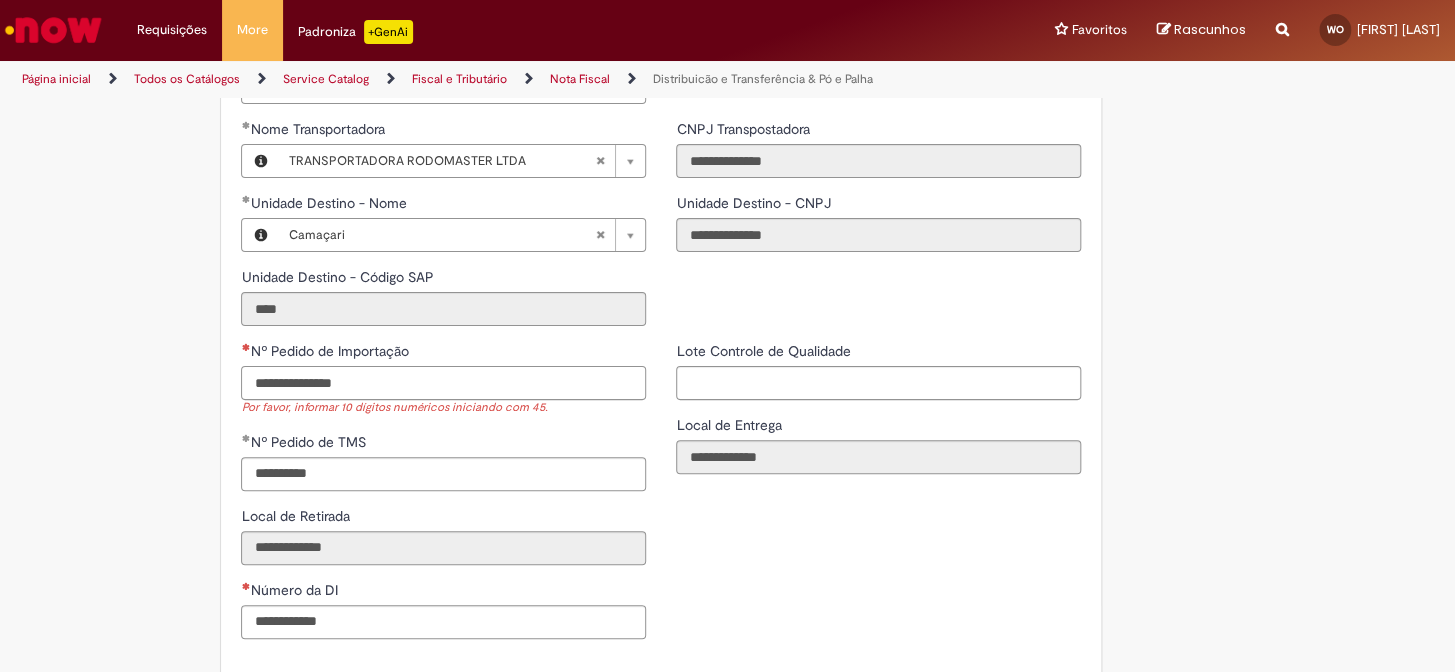 click on "Nº Pedido de Importação" at bounding box center [443, 383] 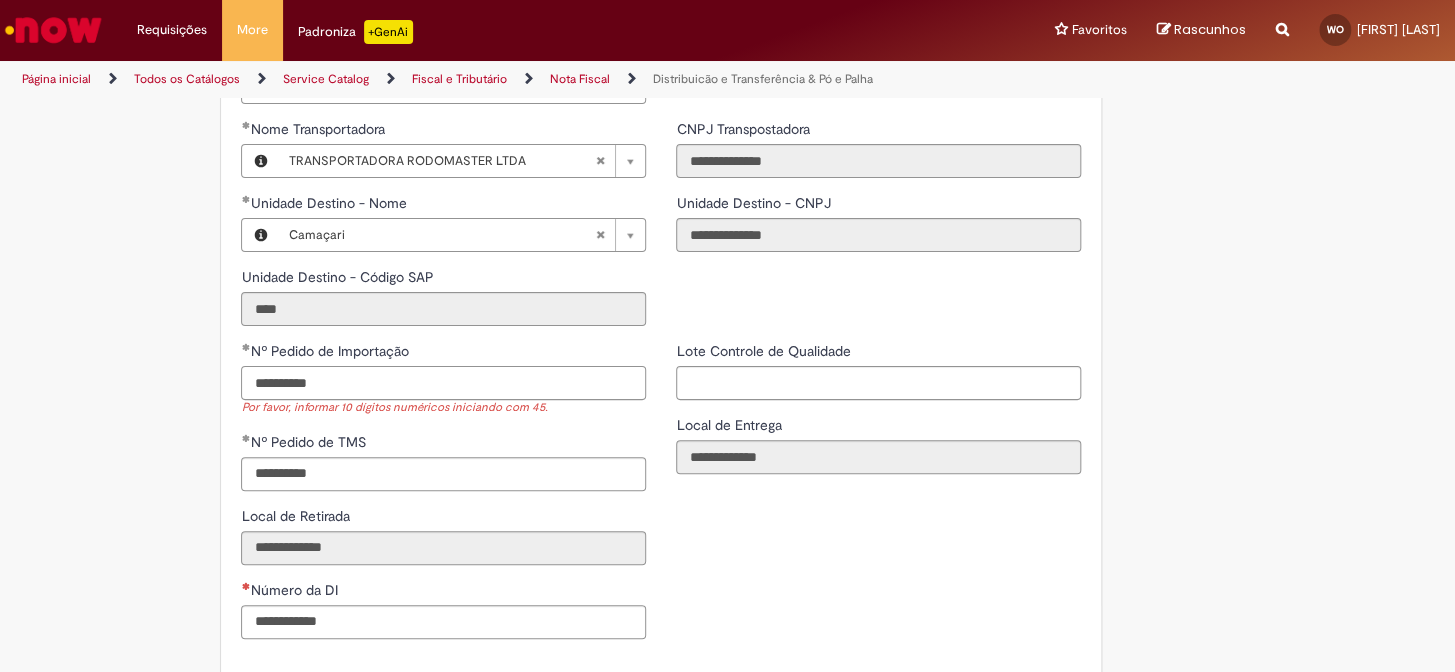 type on "**********" 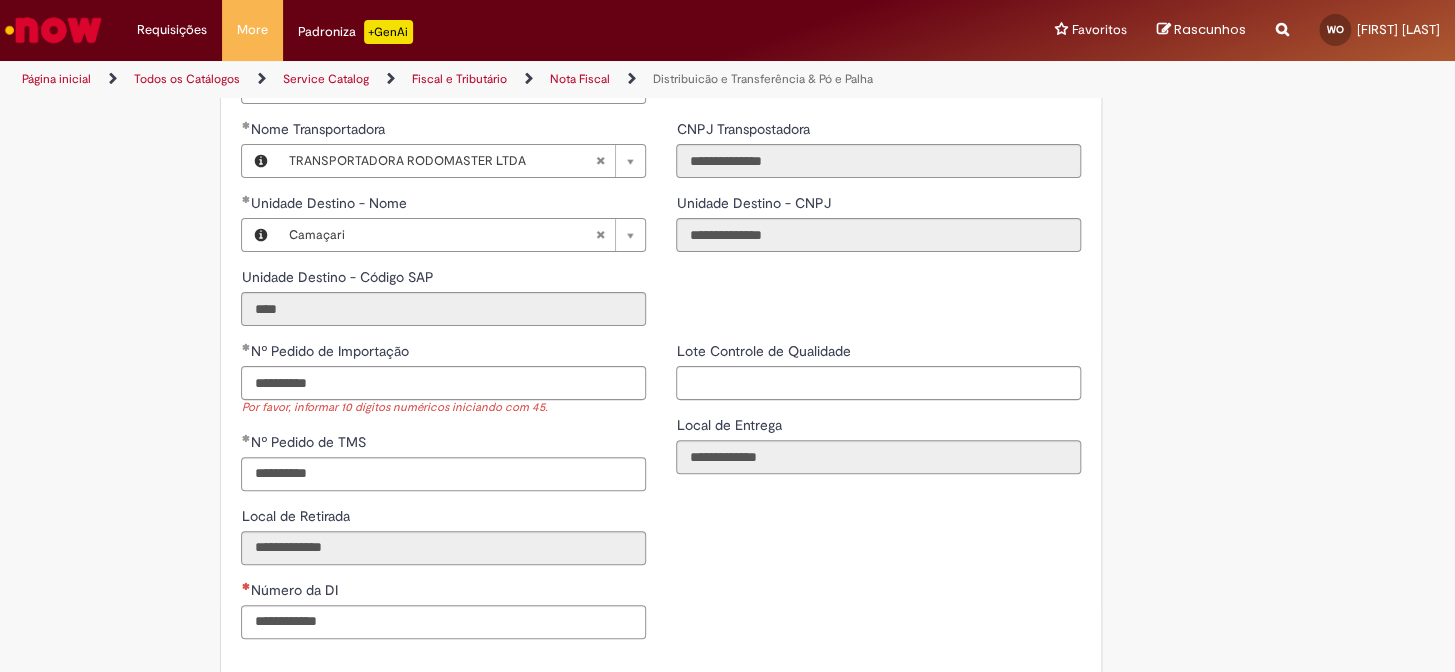 click on "**********" at bounding box center (630, -768) 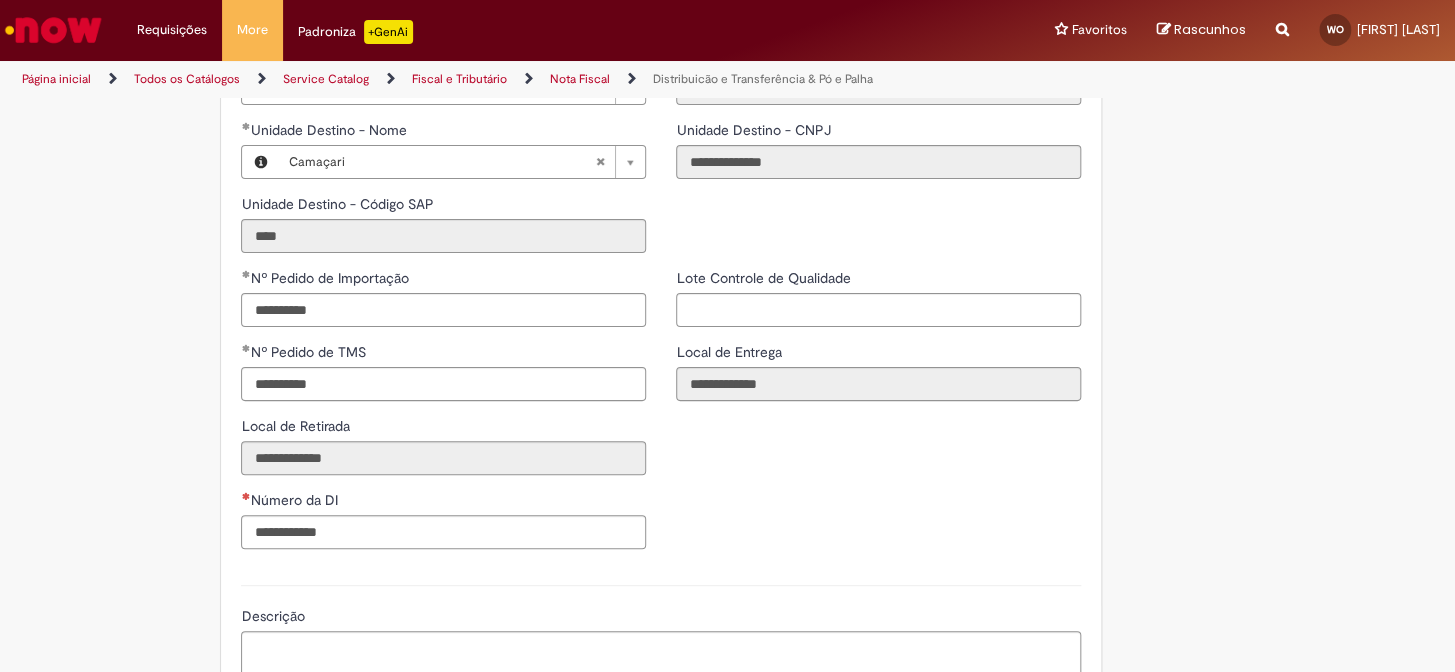 scroll, scrollTop: 2636, scrollLeft: 0, axis: vertical 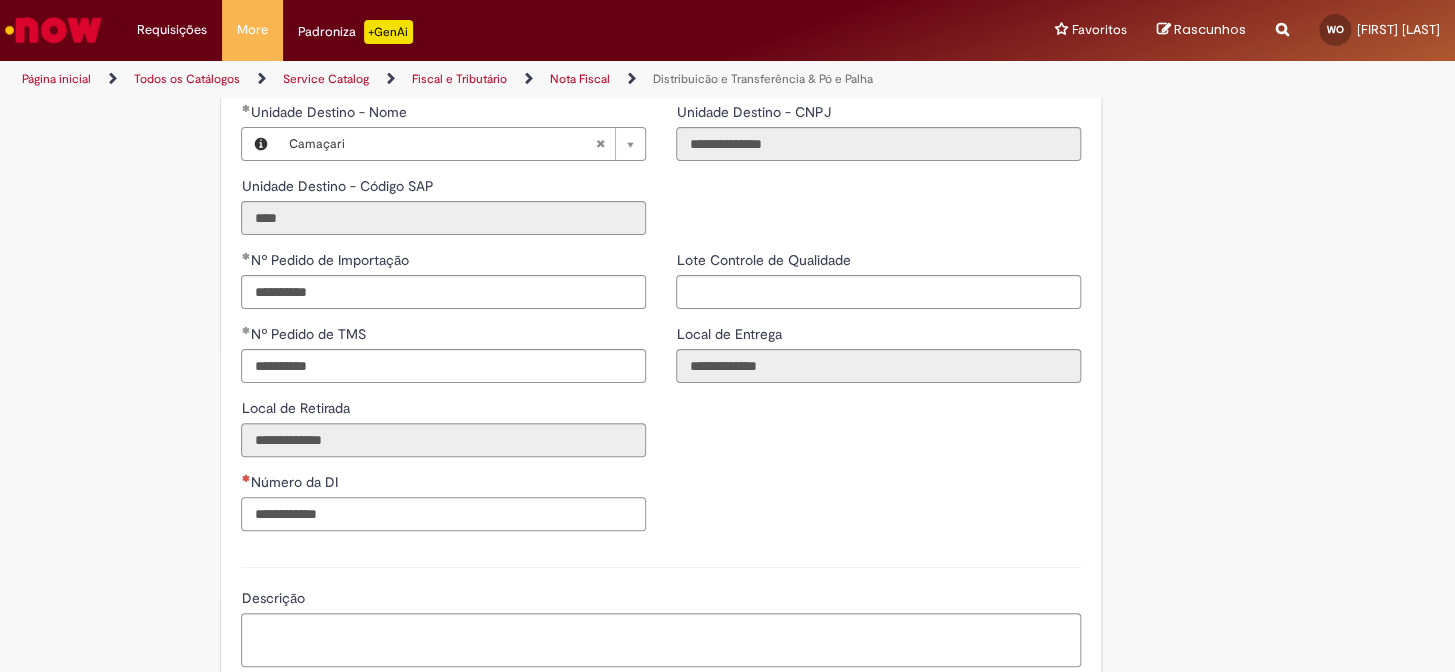 click on "Número da DI" at bounding box center [443, 514] 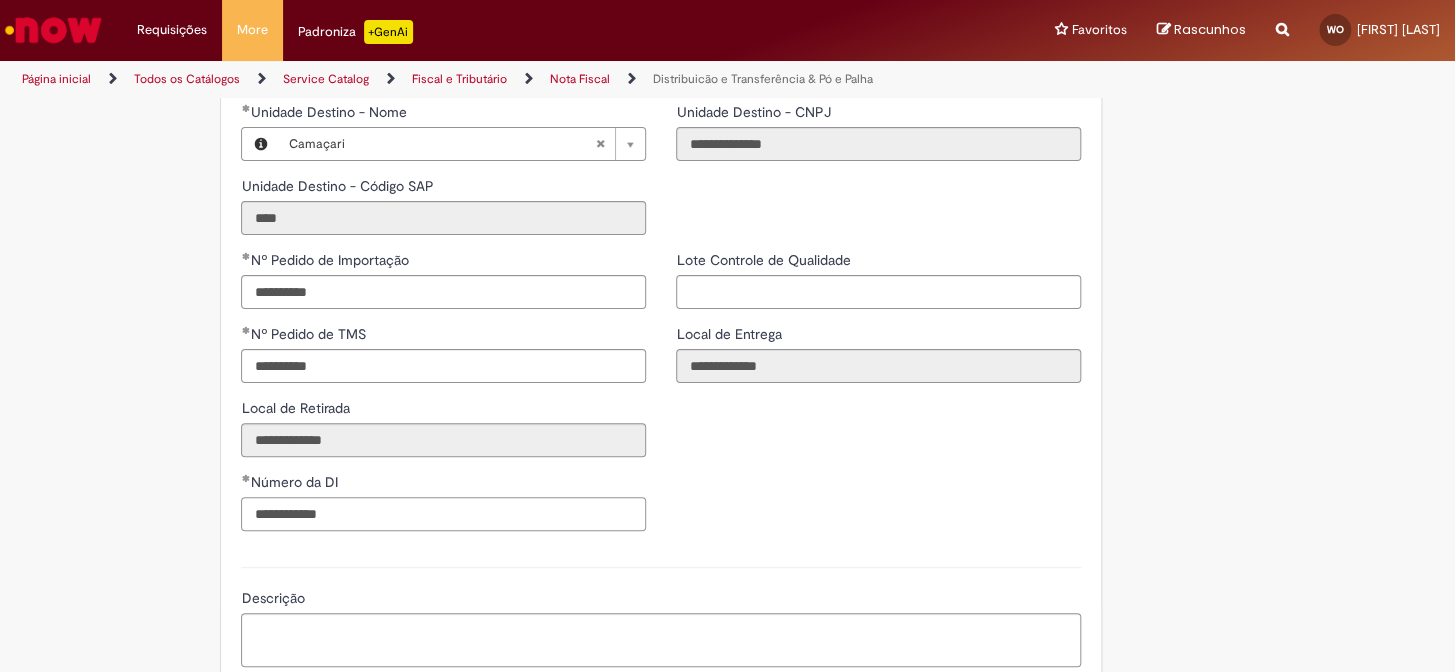 type on "**********" 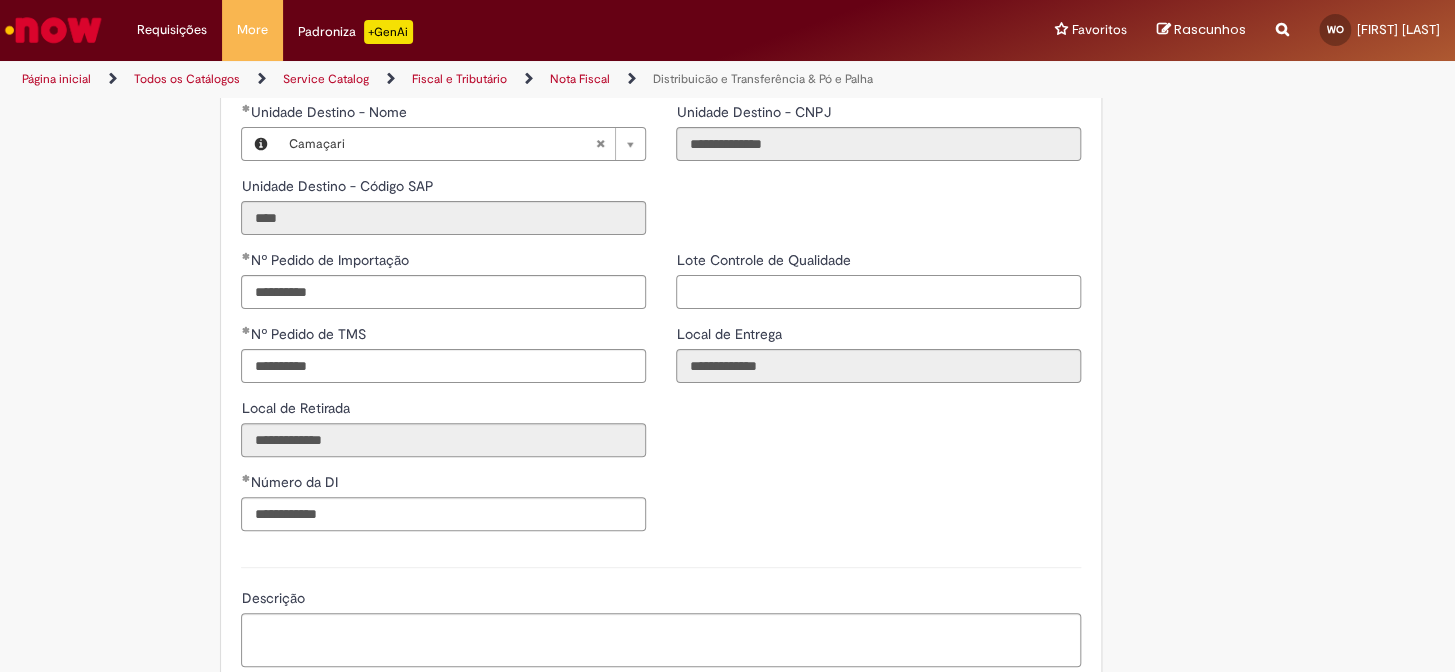 click on "Lote Controle de Qualidade" at bounding box center [878, 292] 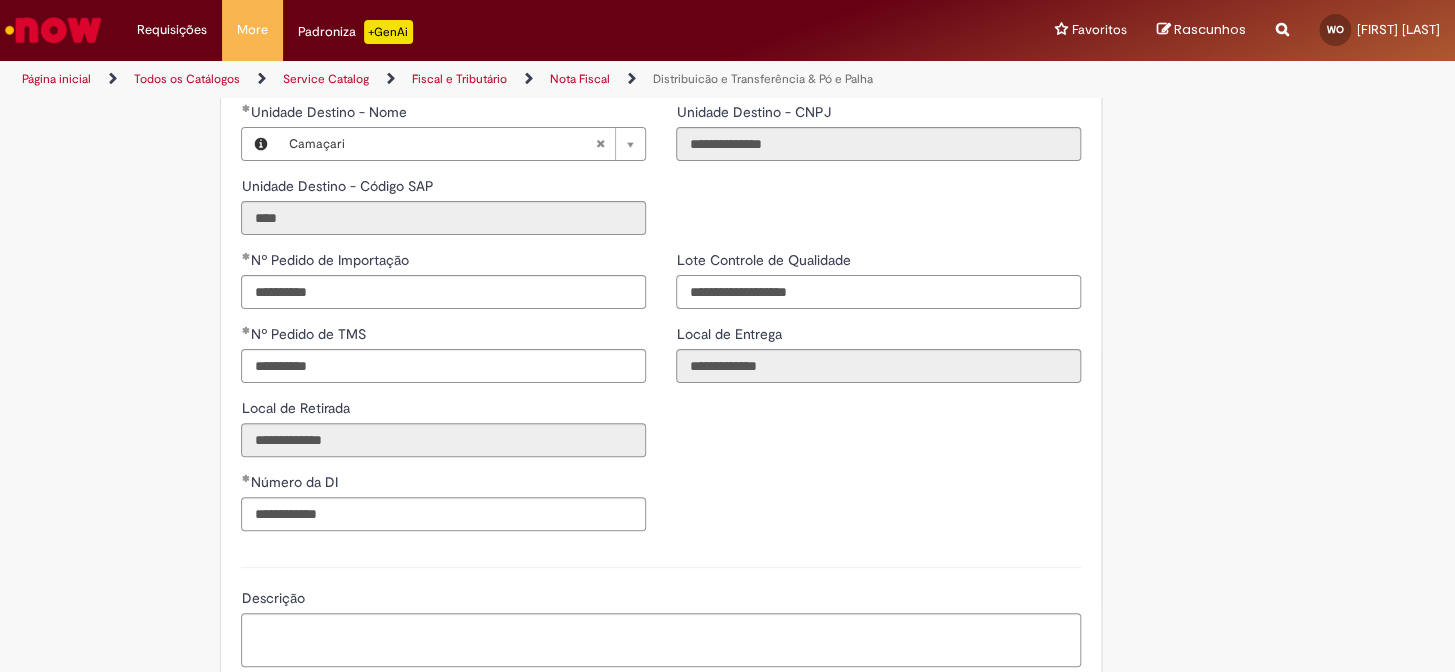 type on "**********" 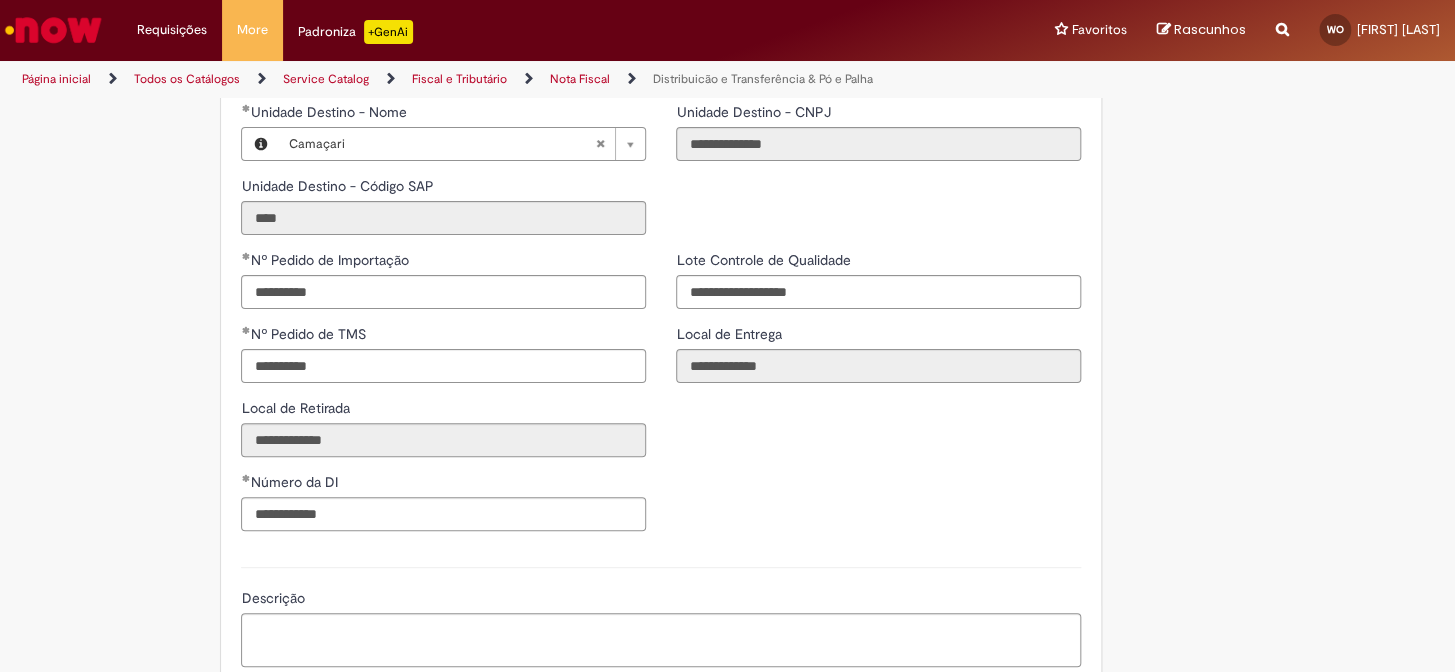 click on "**********" at bounding box center [661, 398] 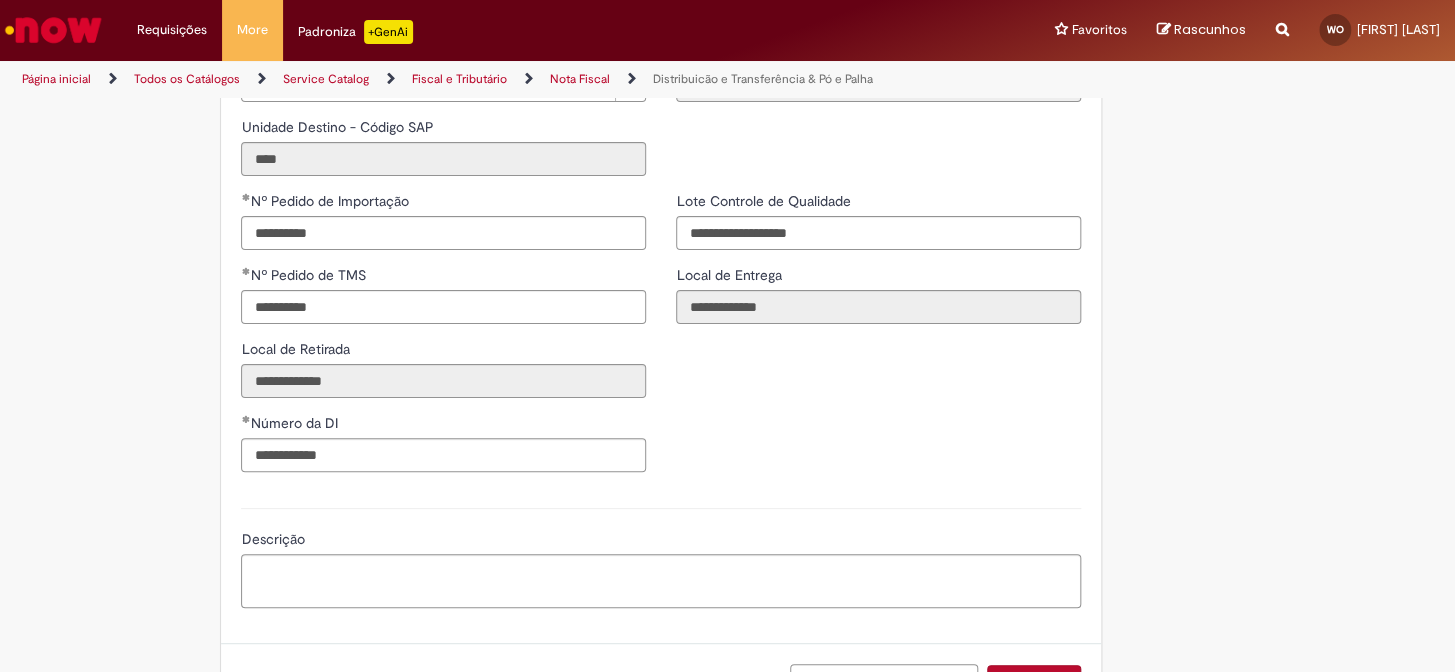scroll, scrollTop: 2727, scrollLeft: 0, axis: vertical 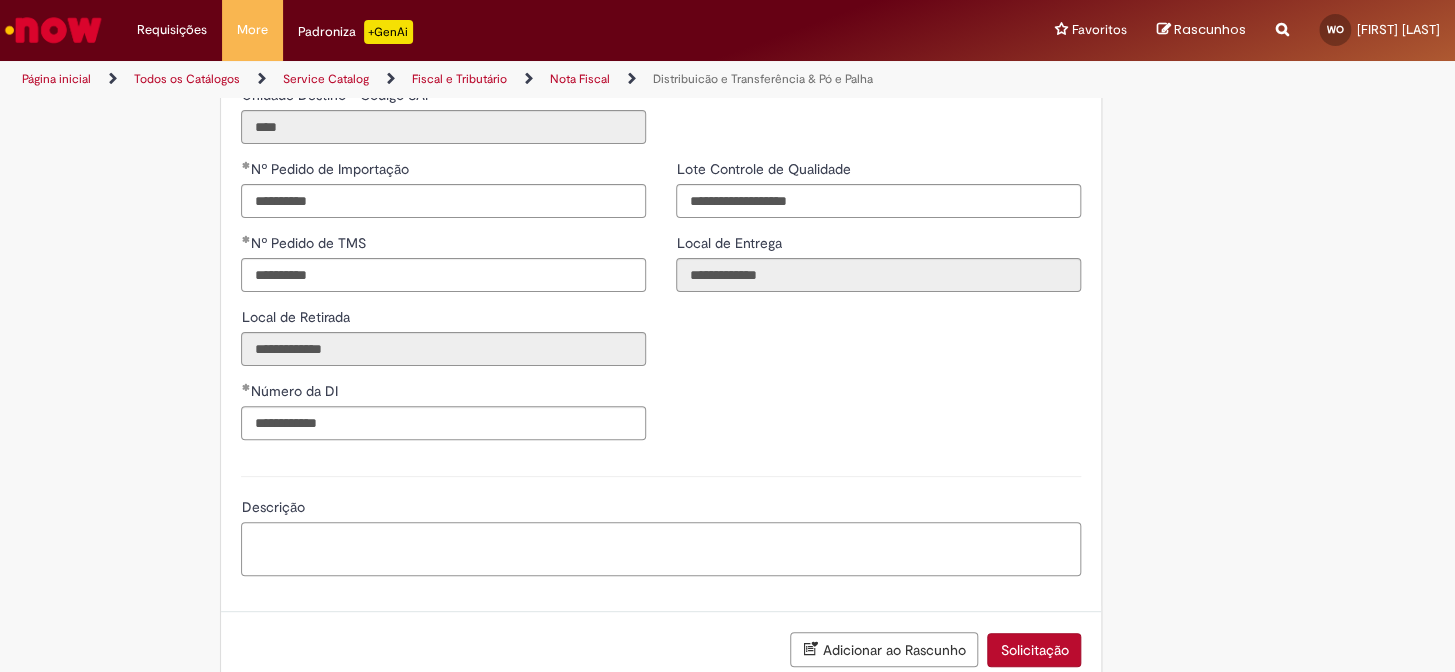 click on "Descrição" at bounding box center [661, 549] 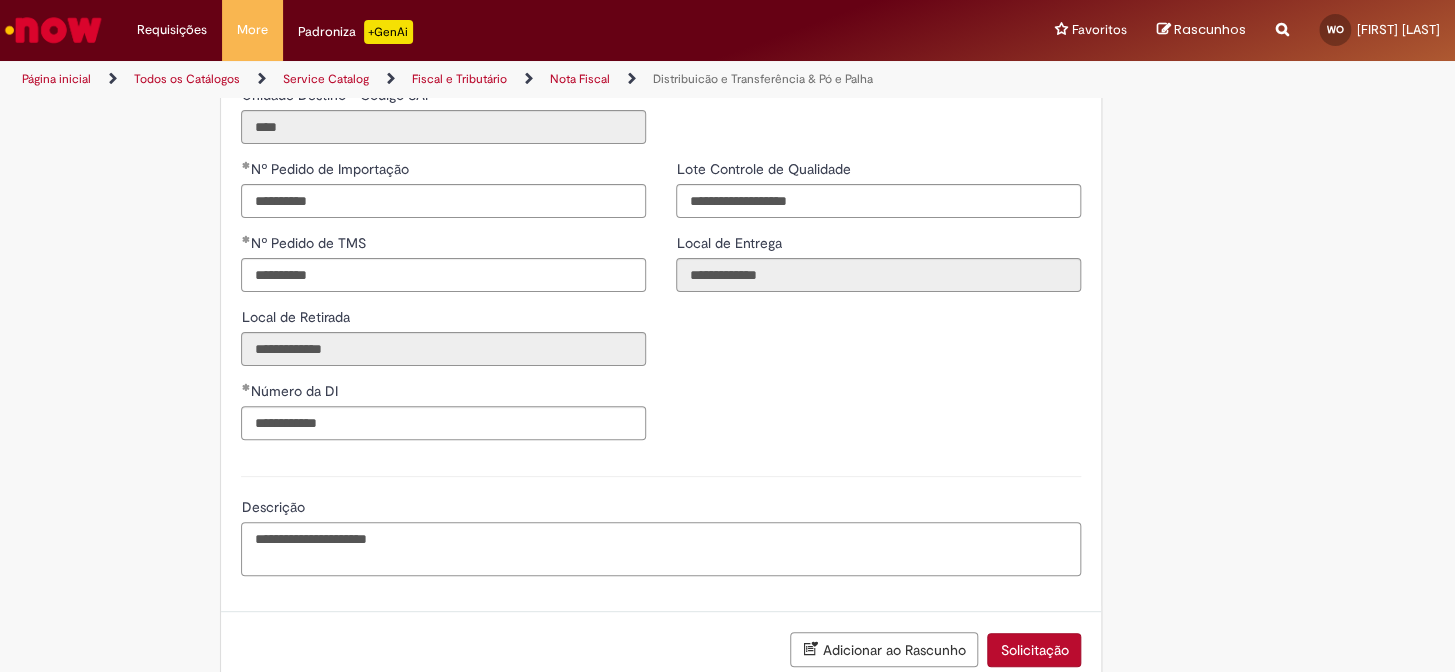 type on "**********" 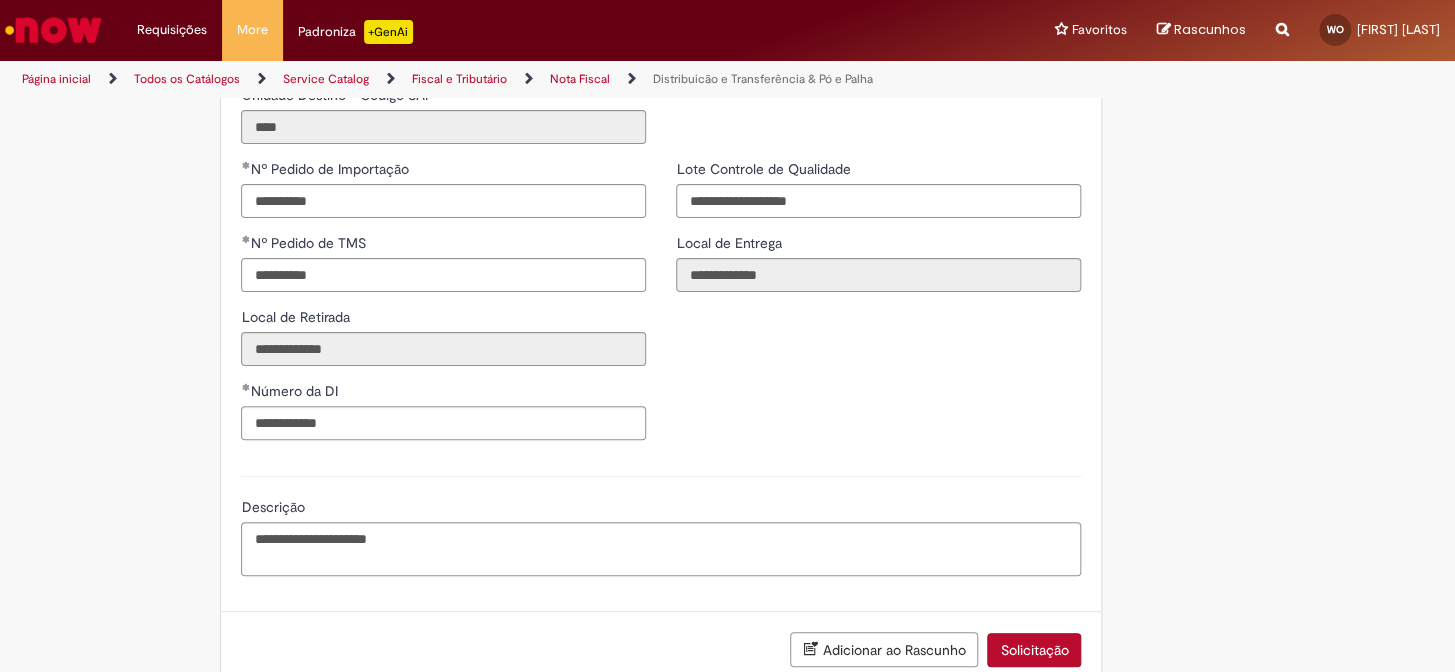 click on "**********" at bounding box center (661, 307) 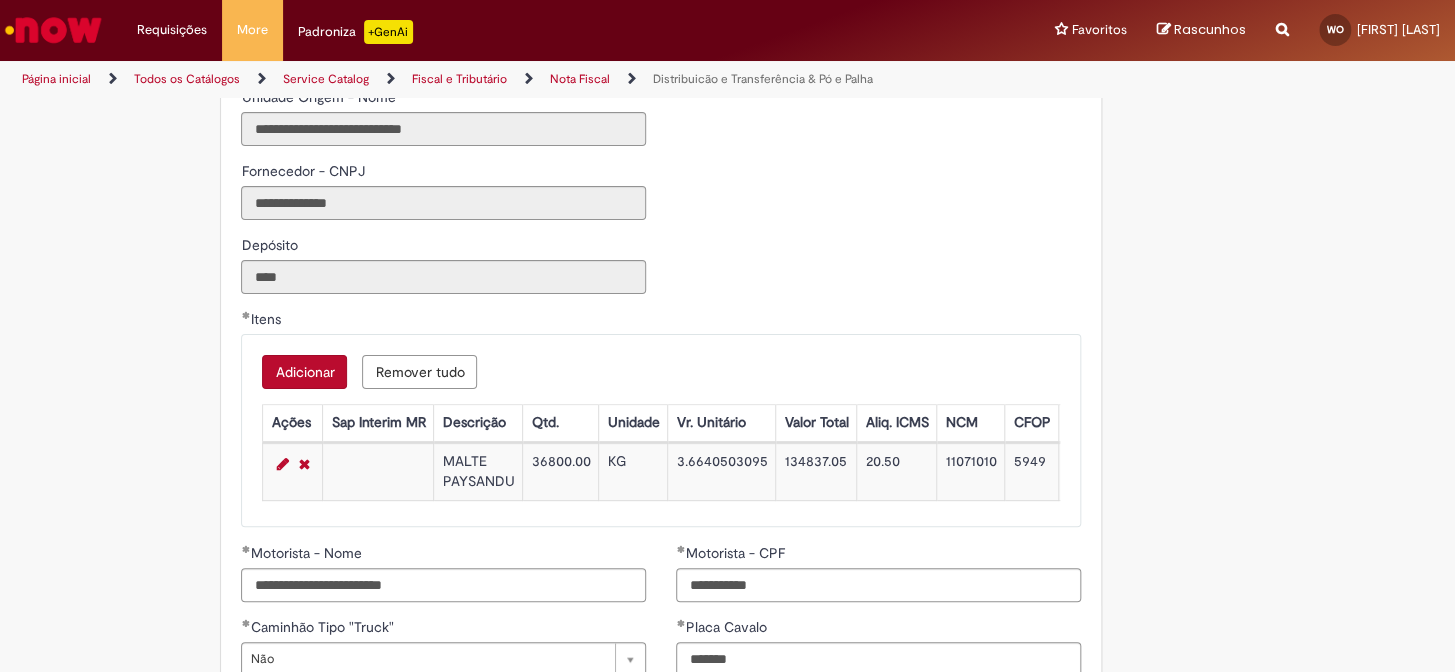 scroll, scrollTop: 1909, scrollLeft: 0, axis: vertical 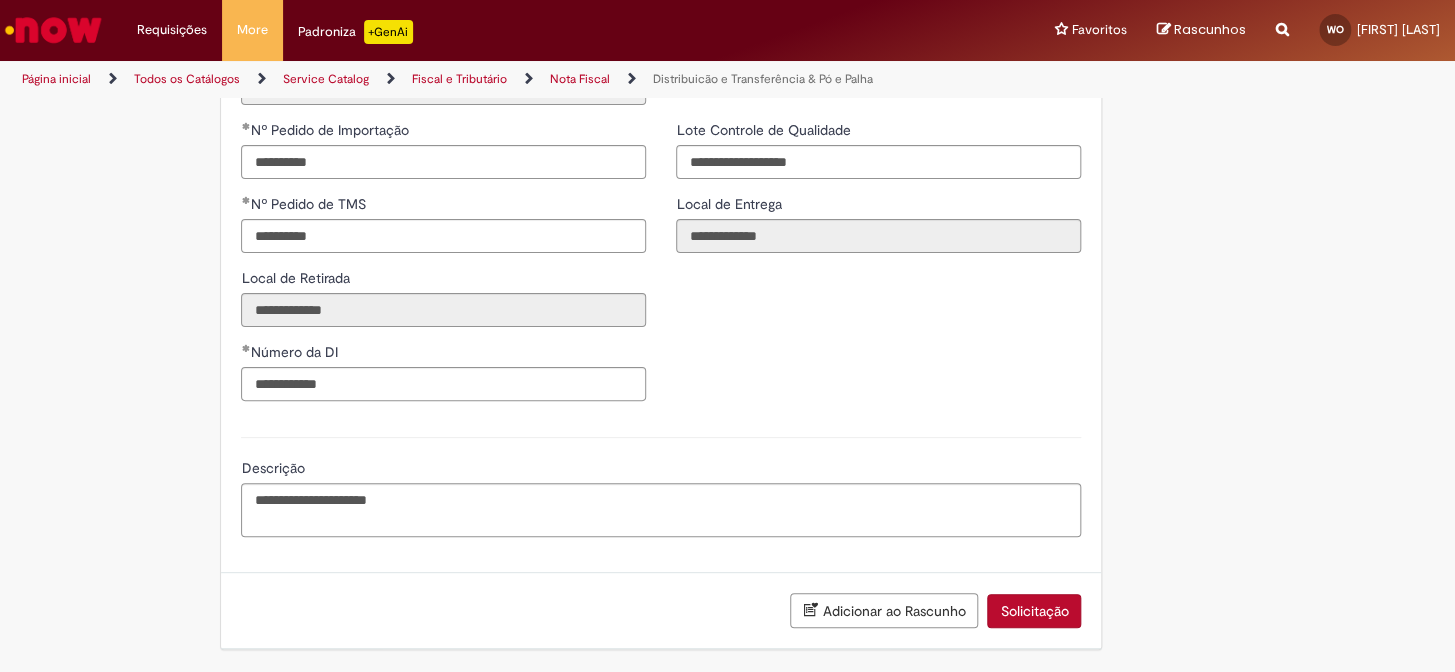 click on "Solicitação" at bounding box center [1034, 611] 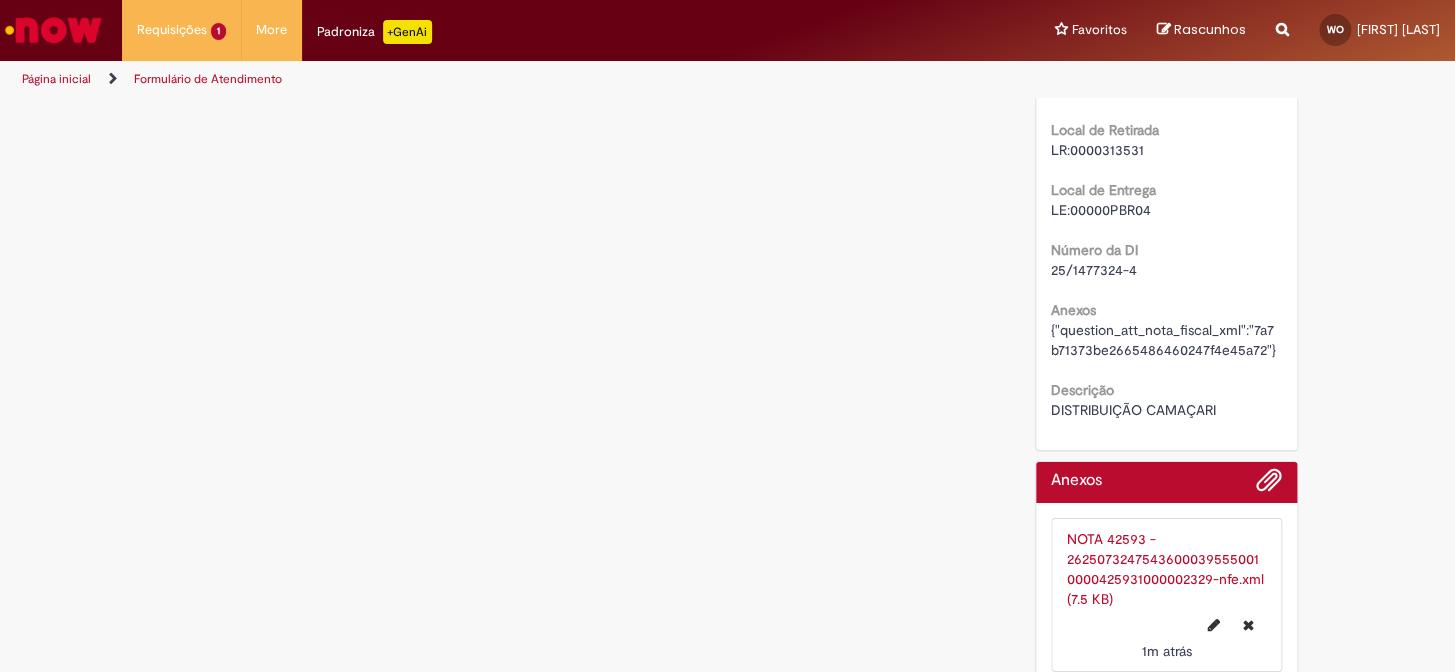 scroll, scrollTop: 0, scrollLeft: 0, axis: both 